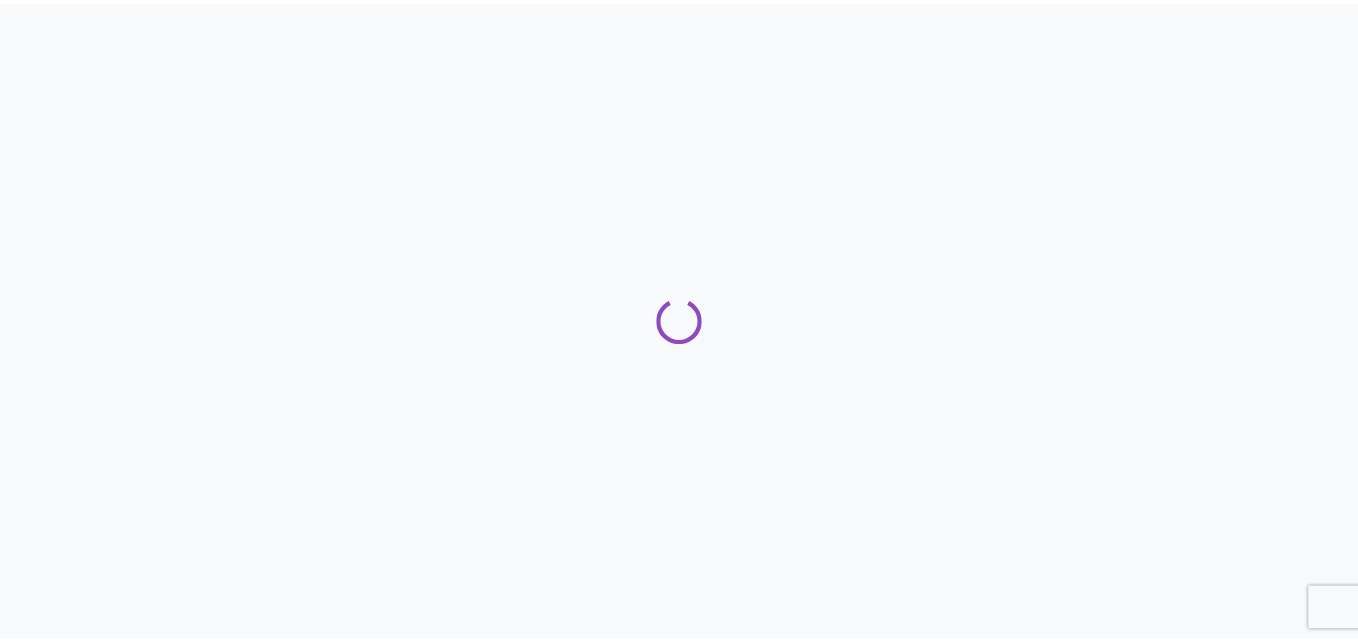 scroll, scrollTop: 0, scrollLeft: 0, axis: both 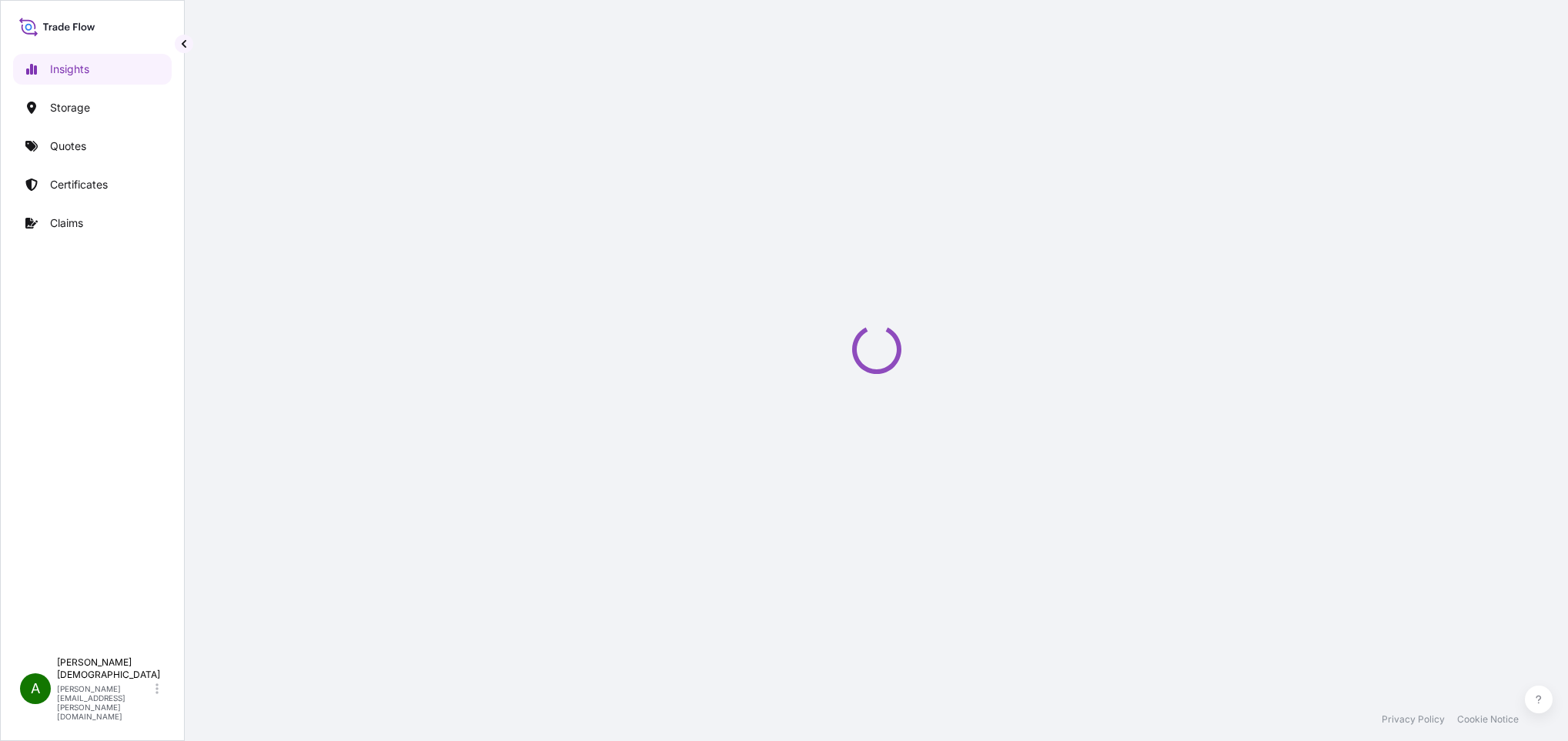 select on "2025" 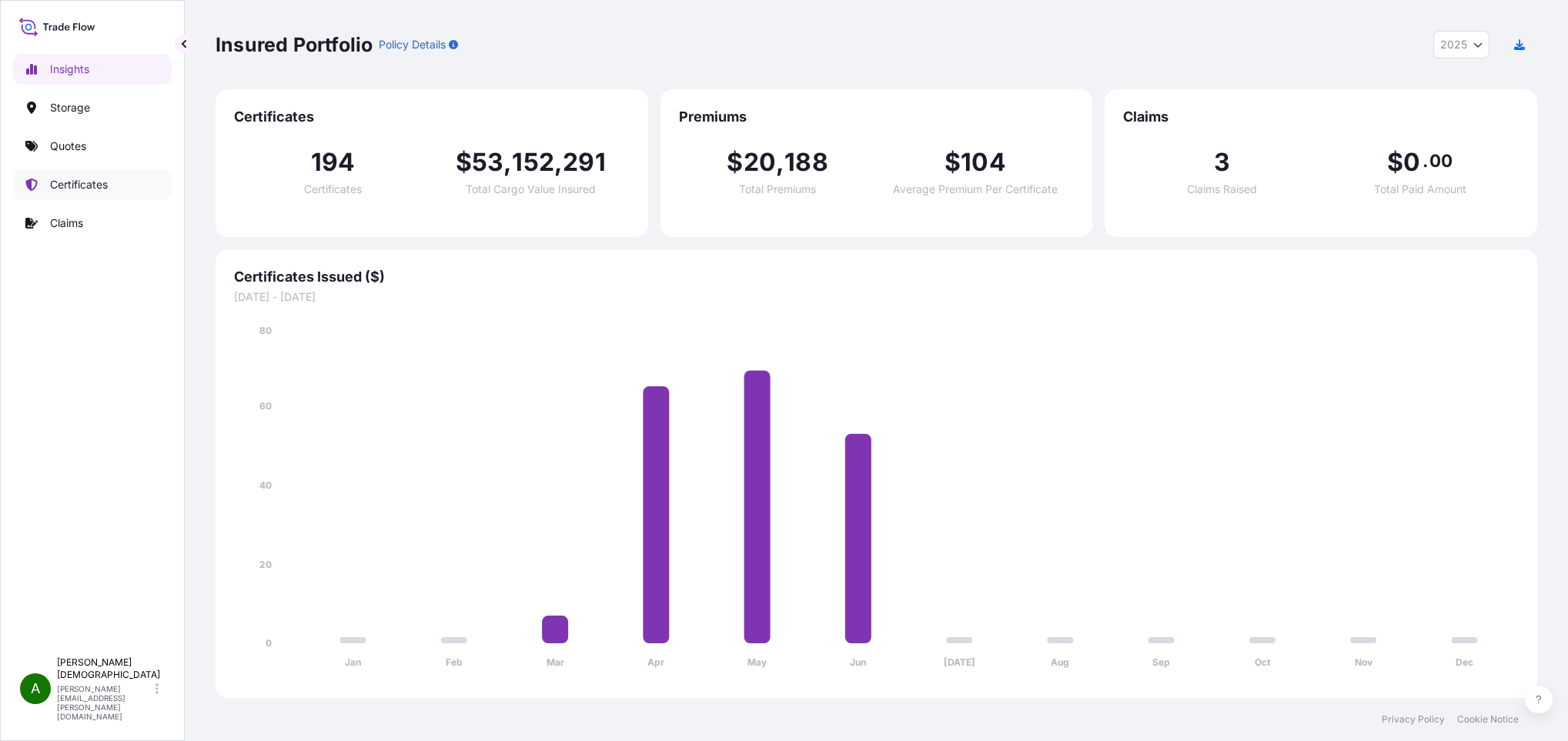 click on "Certificates" at bounding box center (79, 185) 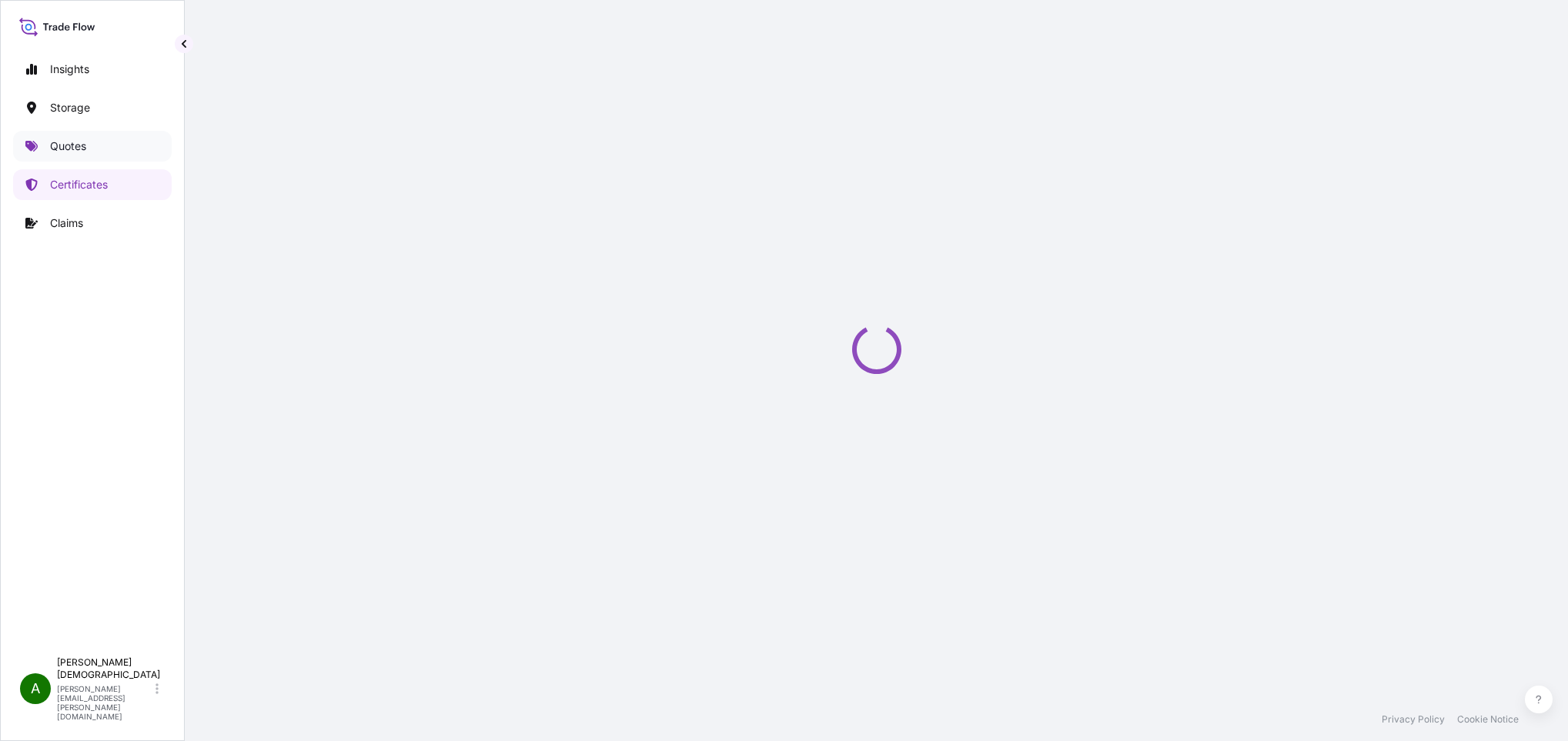 click on "Quotes" at bounding box center [92, 146] 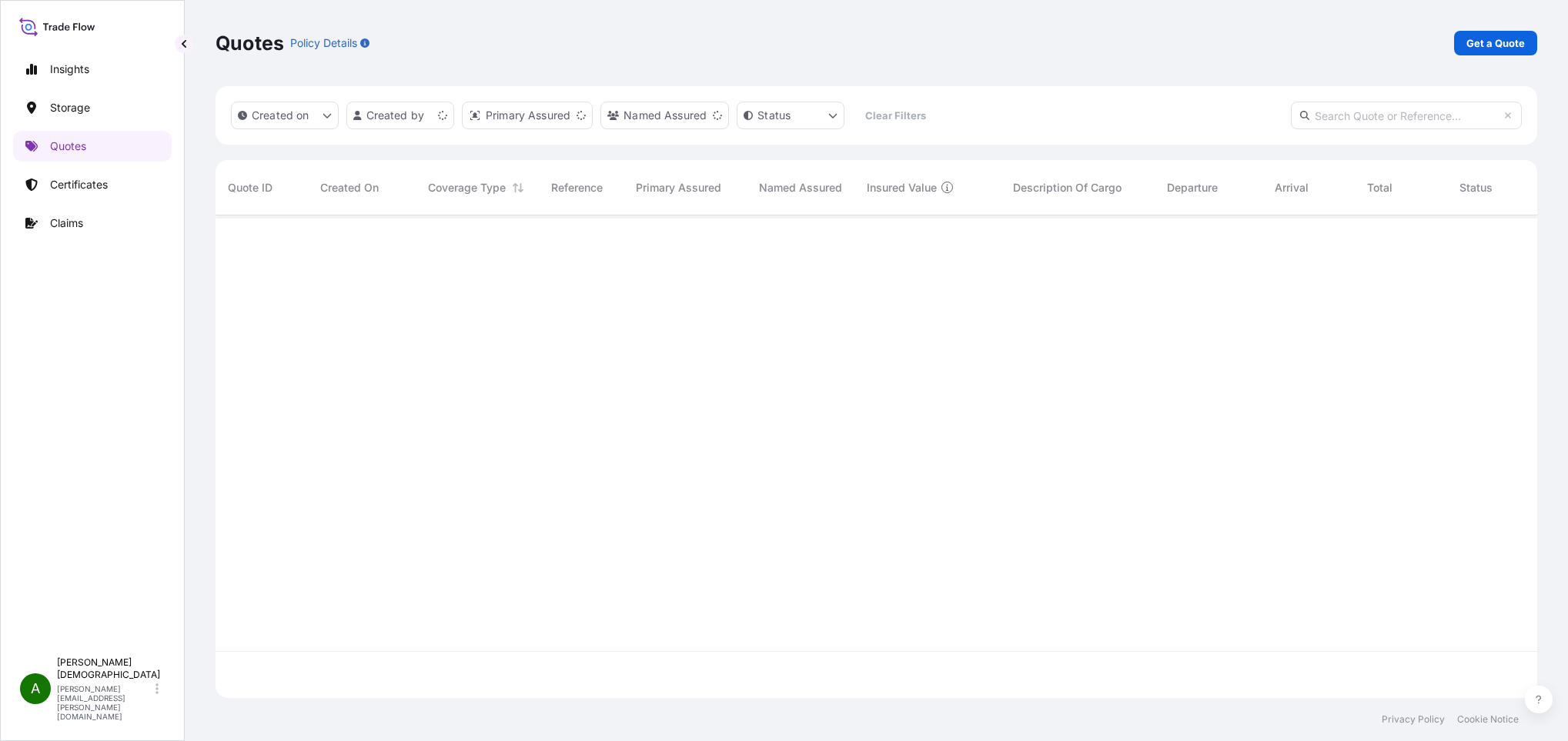 scroll, scrollTop: 18, scrollLeft: 17, axis: both 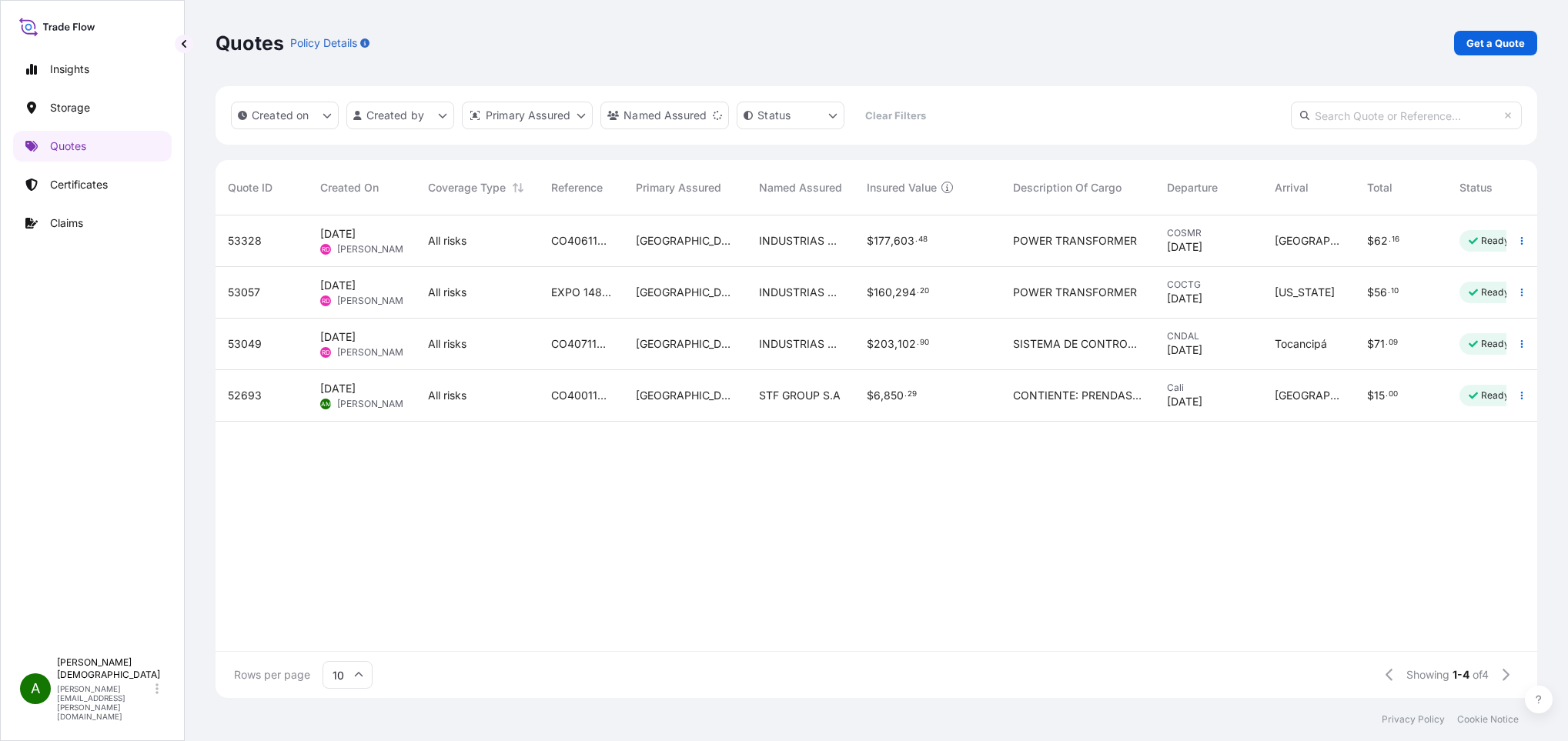click on "Quotes Policy Details Get a Quote" at bounding box center (876, 43) 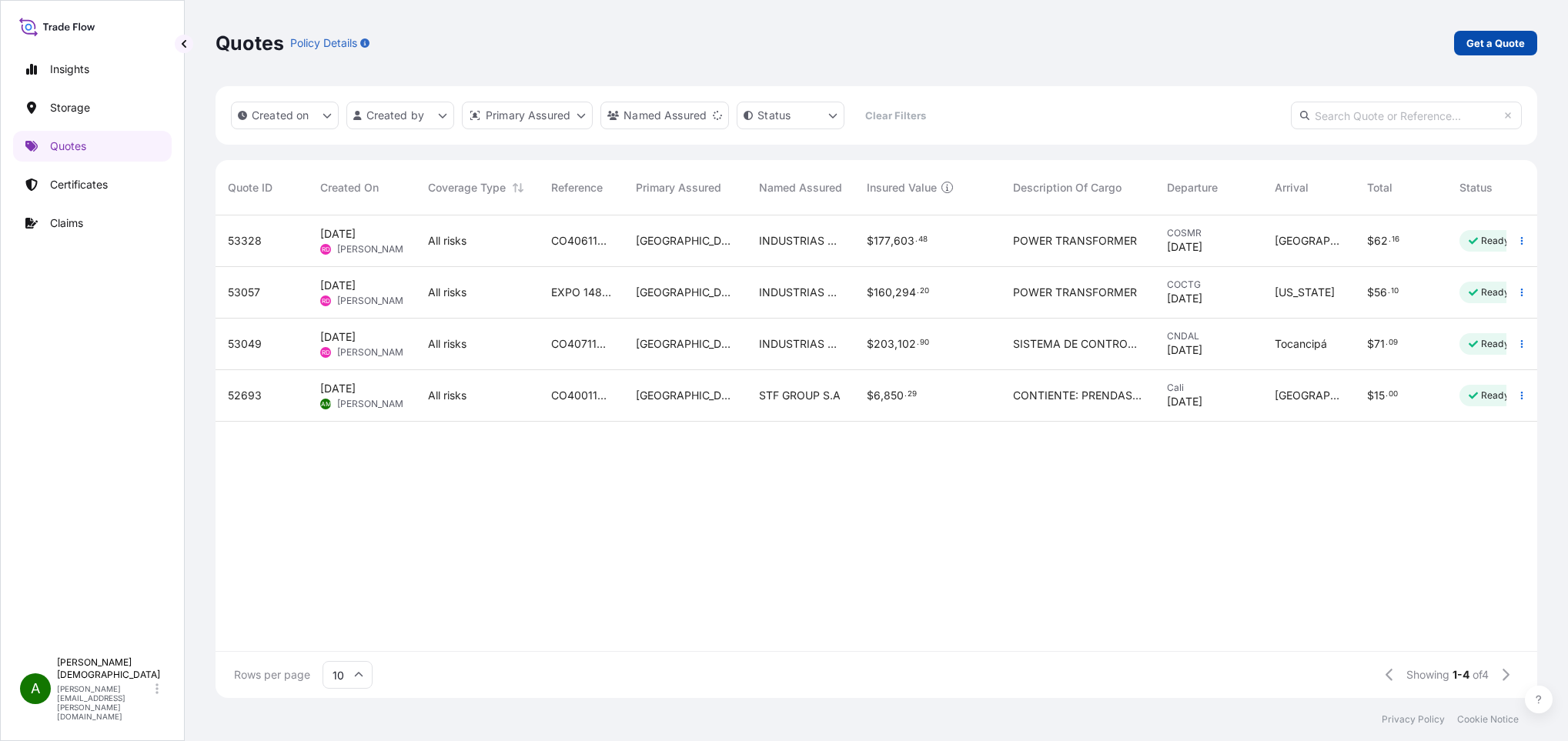 click on "Get a Quote" at bounding box center (1496, 43) 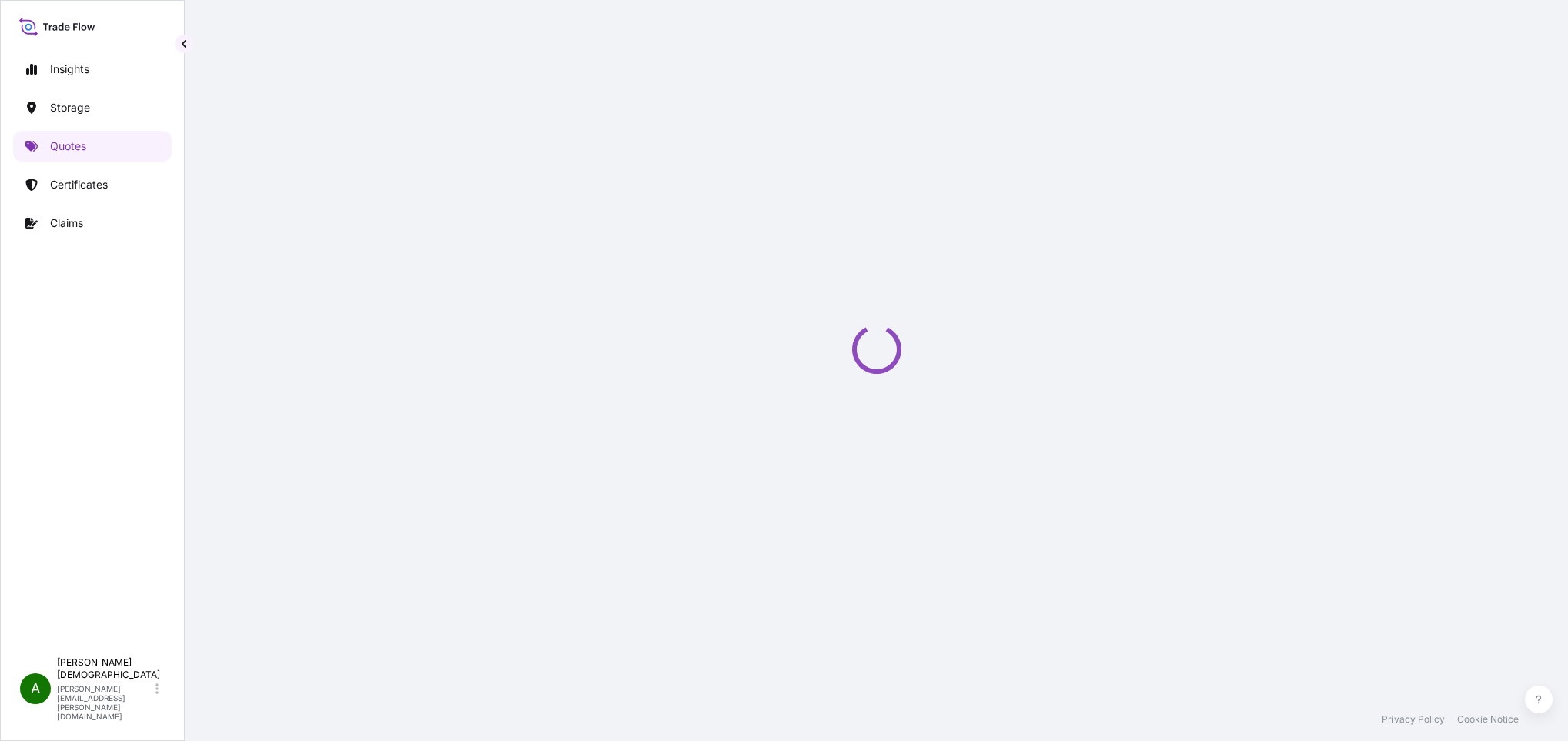 scroll, scrollTop: 24, scrollLeft: 0, axis: vertical 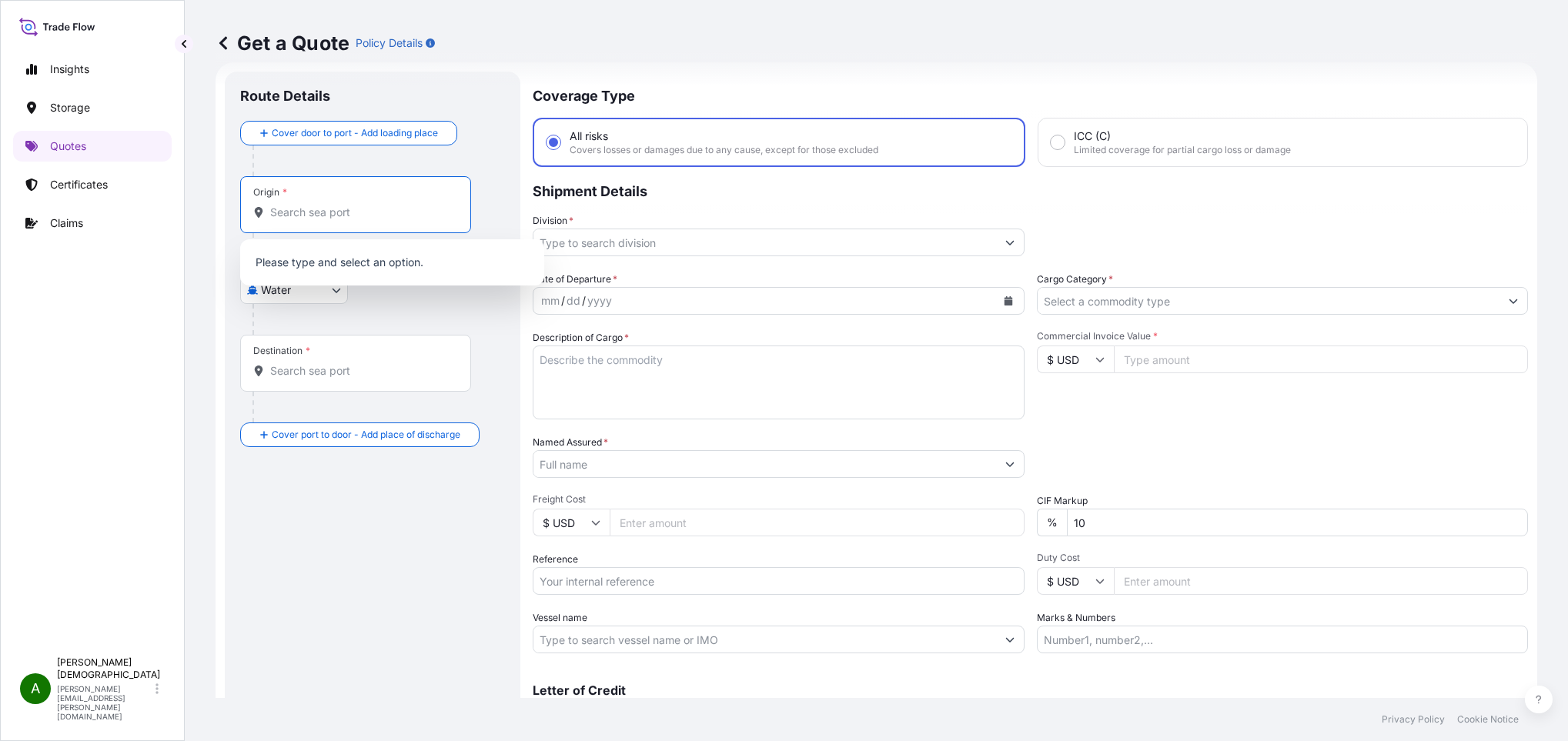 click on "Origin *" at bounding box center [361, 212] 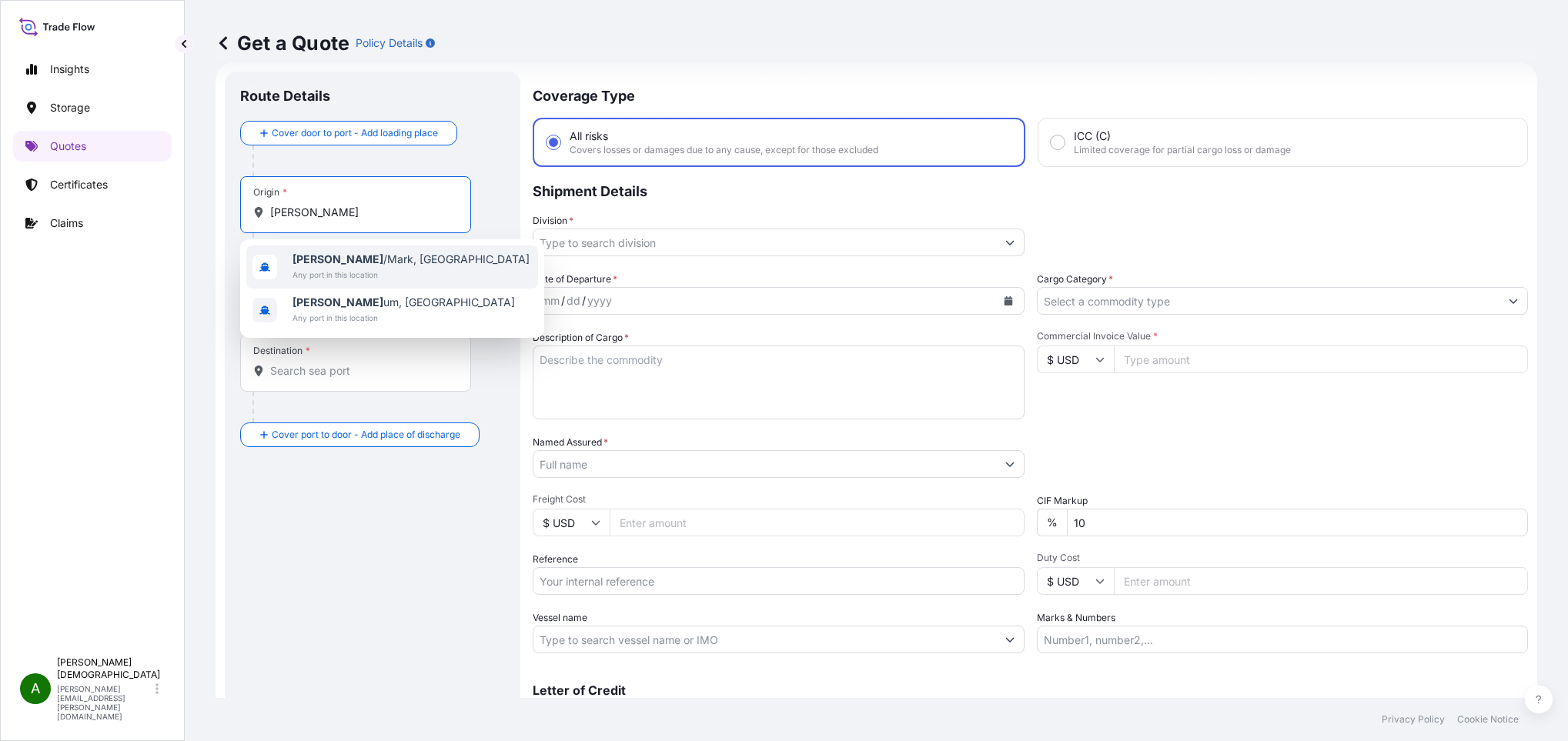 click on "[PERSON_NAME] /Mark, [GEOGRAPHIC_DATA] Any port in this location" at bounding box center [392, 267] 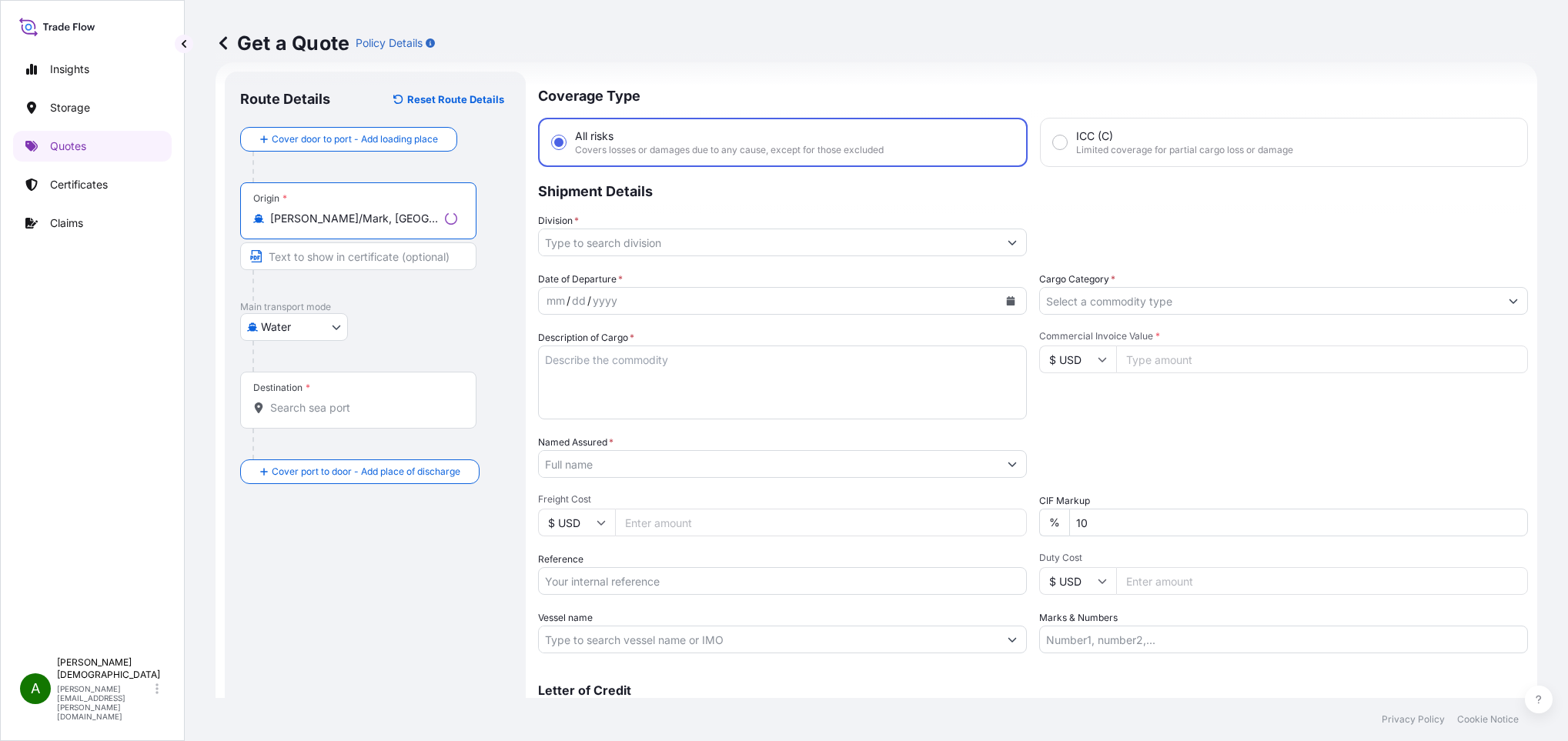 type on "[PERSON_NAME]/Mark, [GEOGRAPHIC_DATA]" 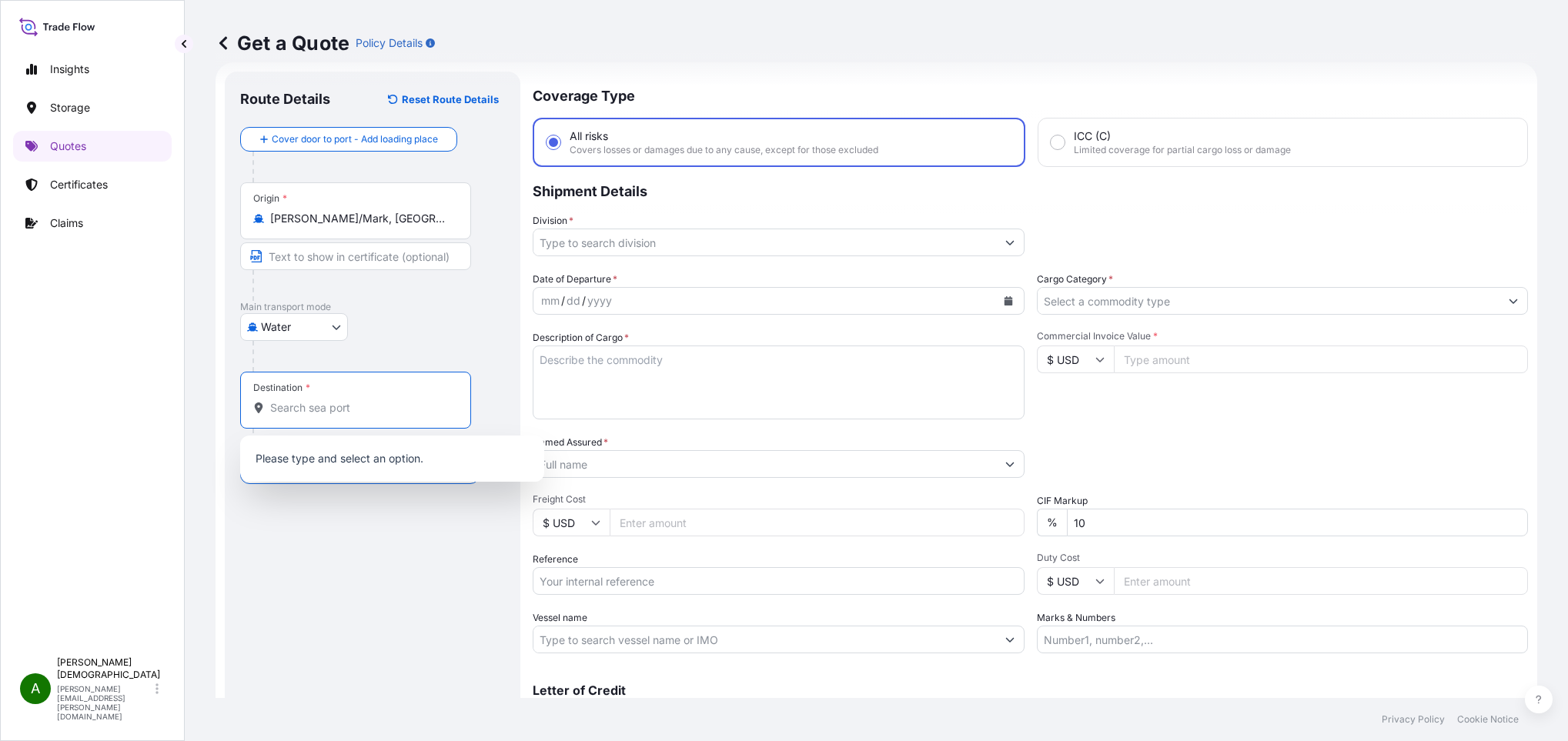 click on "Destination *" at bounding box center (361, 408) 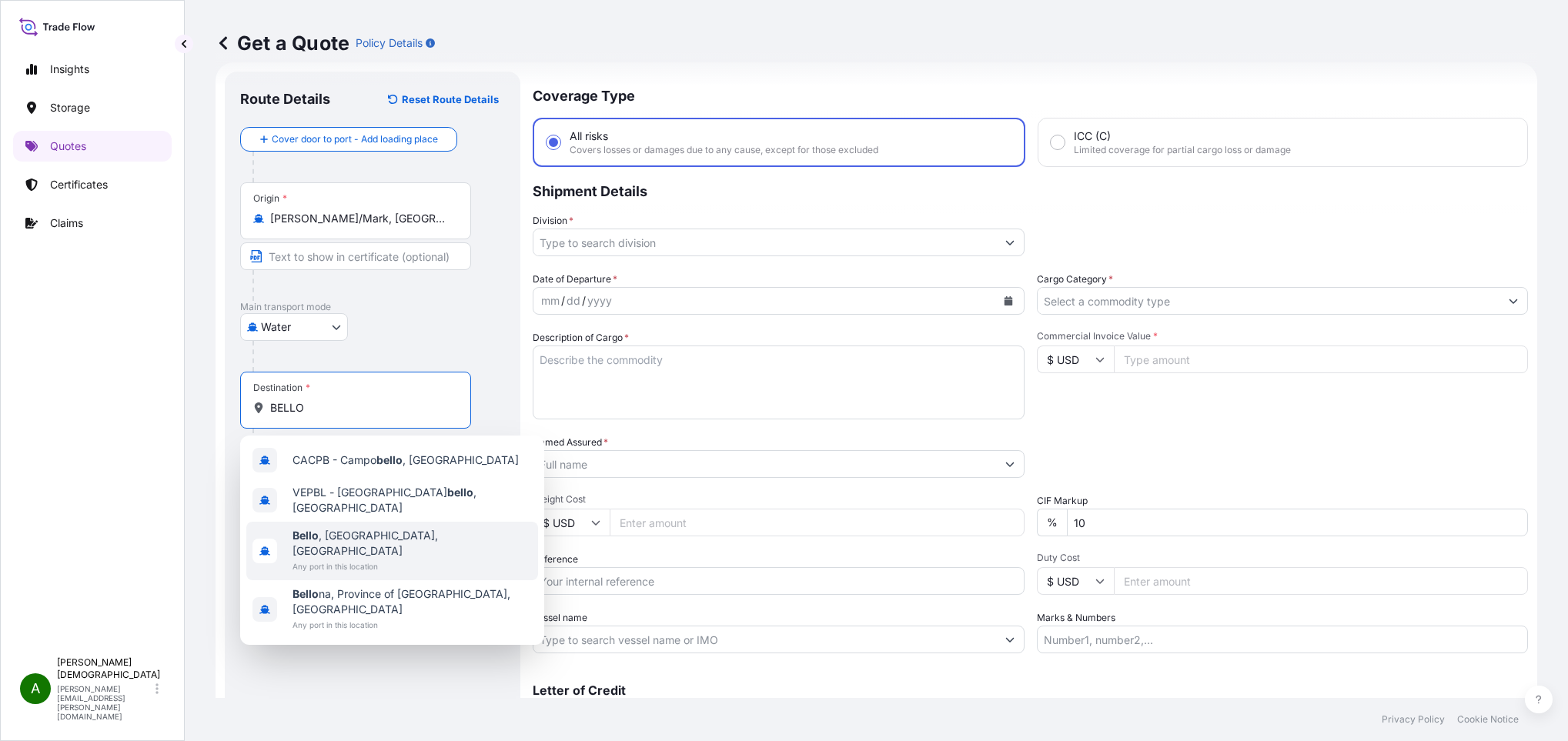 click on "Bello" at bounding box center (306, 535) 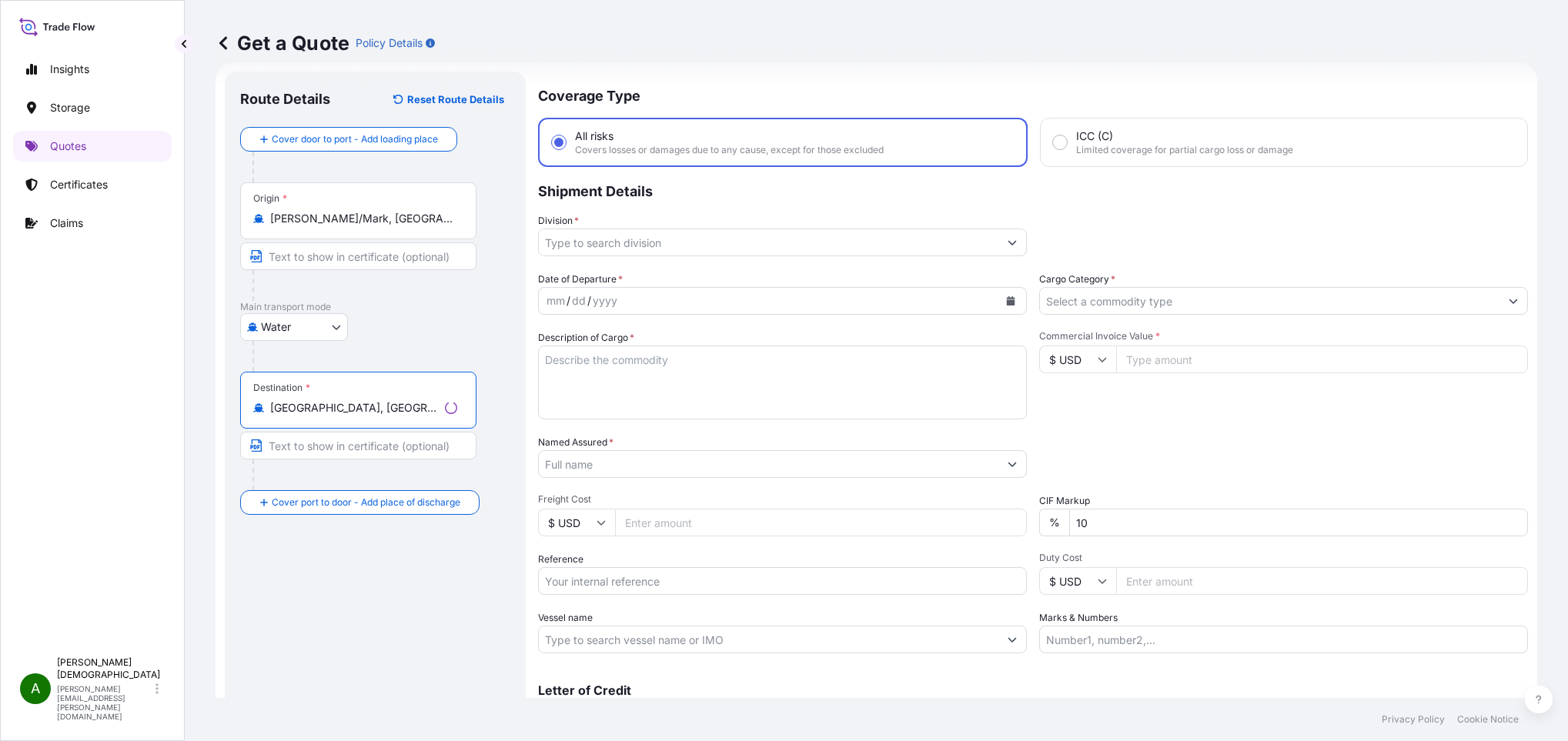type on "[GEOGRAPHIC_DATA], [GEOGRAPHIC_DATA], [GEOGRAPHIC_DATA]" 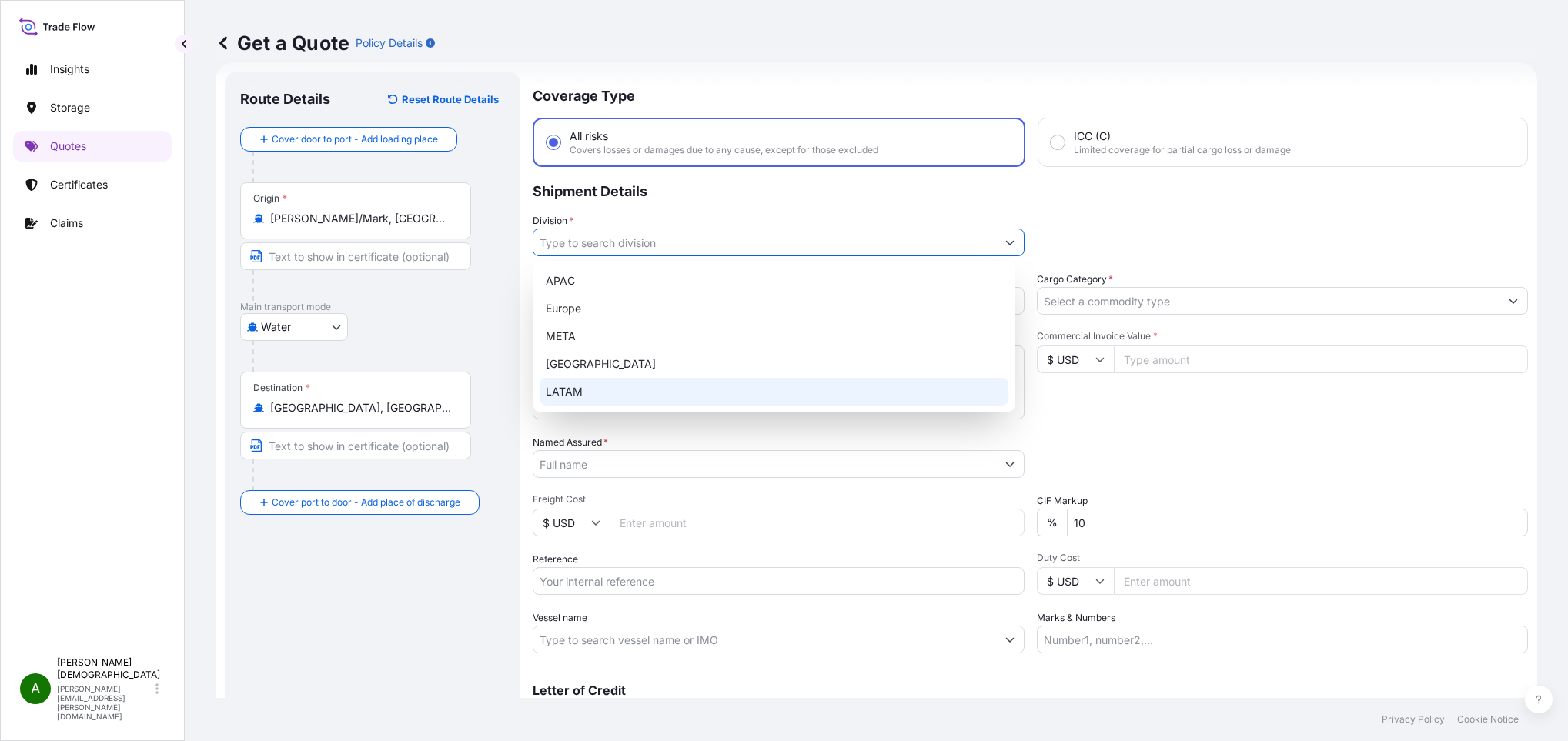 click on "LATAM" at bounding box center (774, 392) 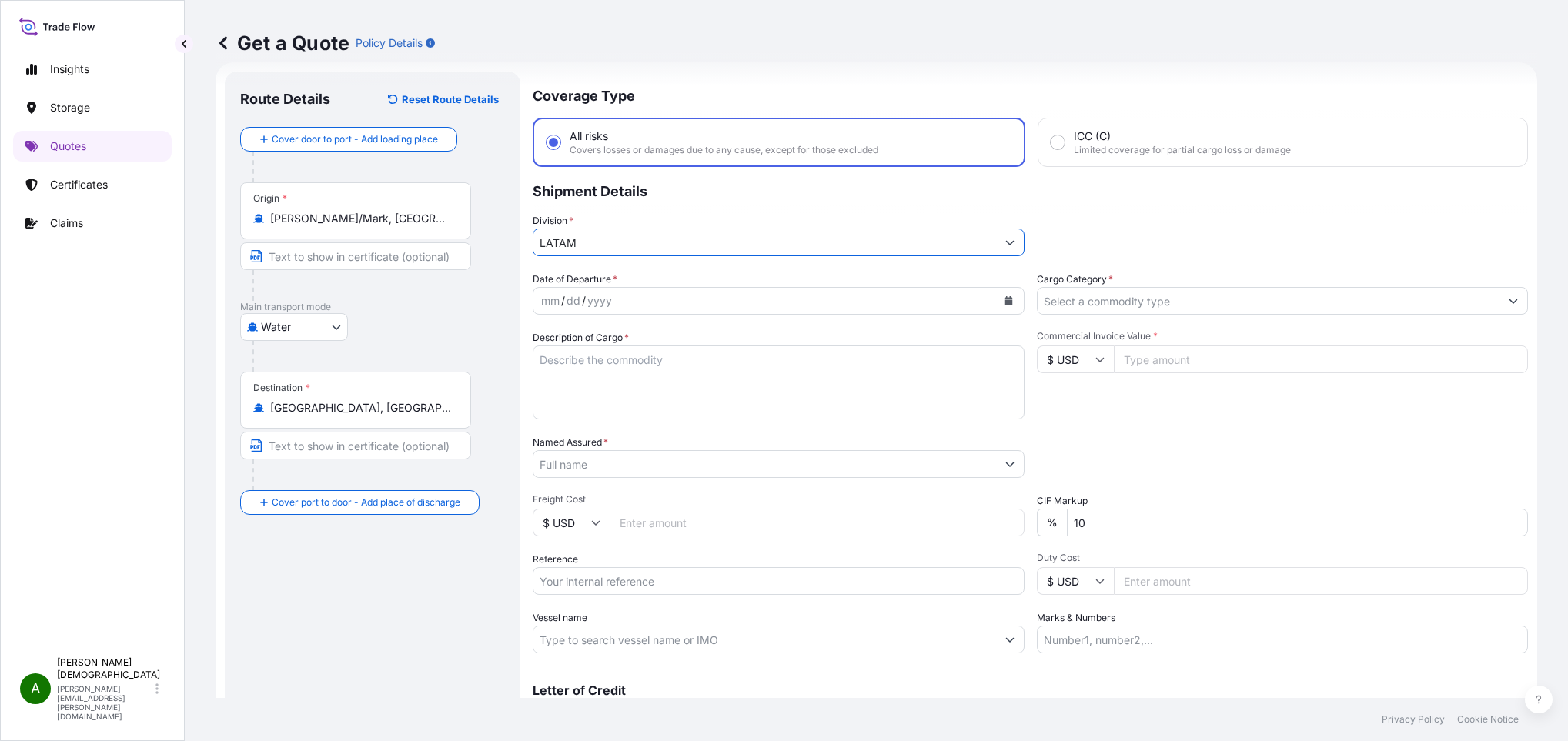 click on "yyyy" at bounding box center (600, 301) 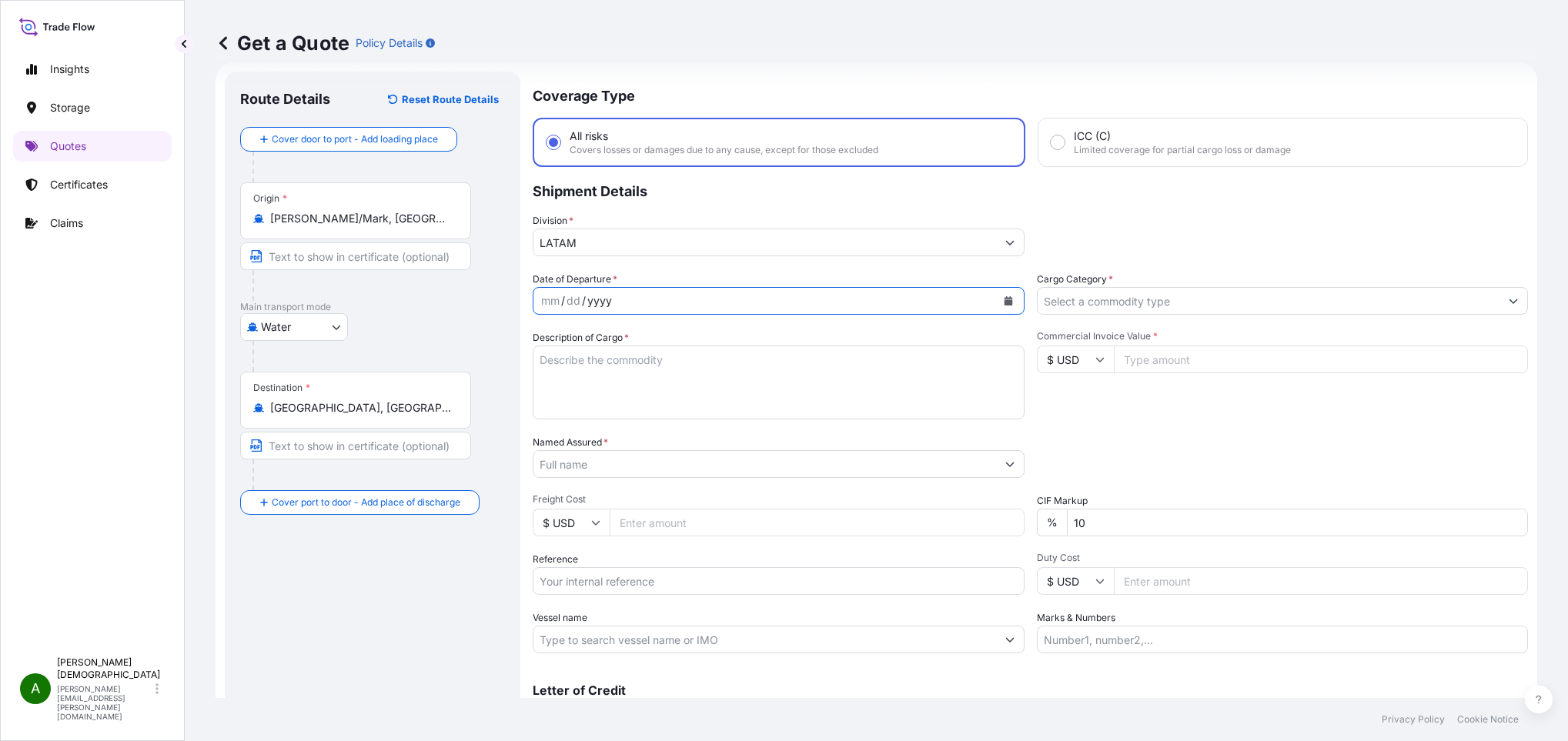 click 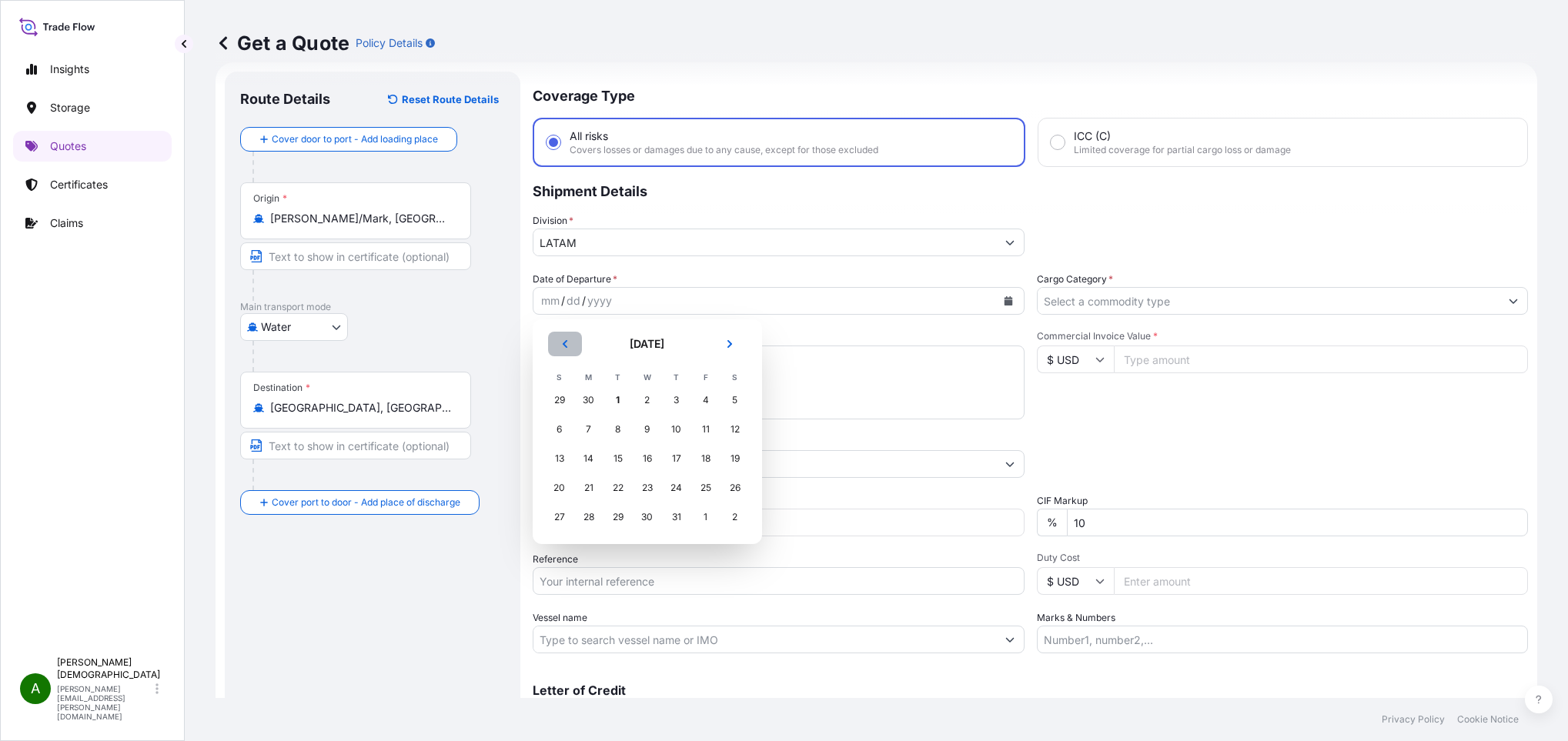 click at bounding box center (565, 344) 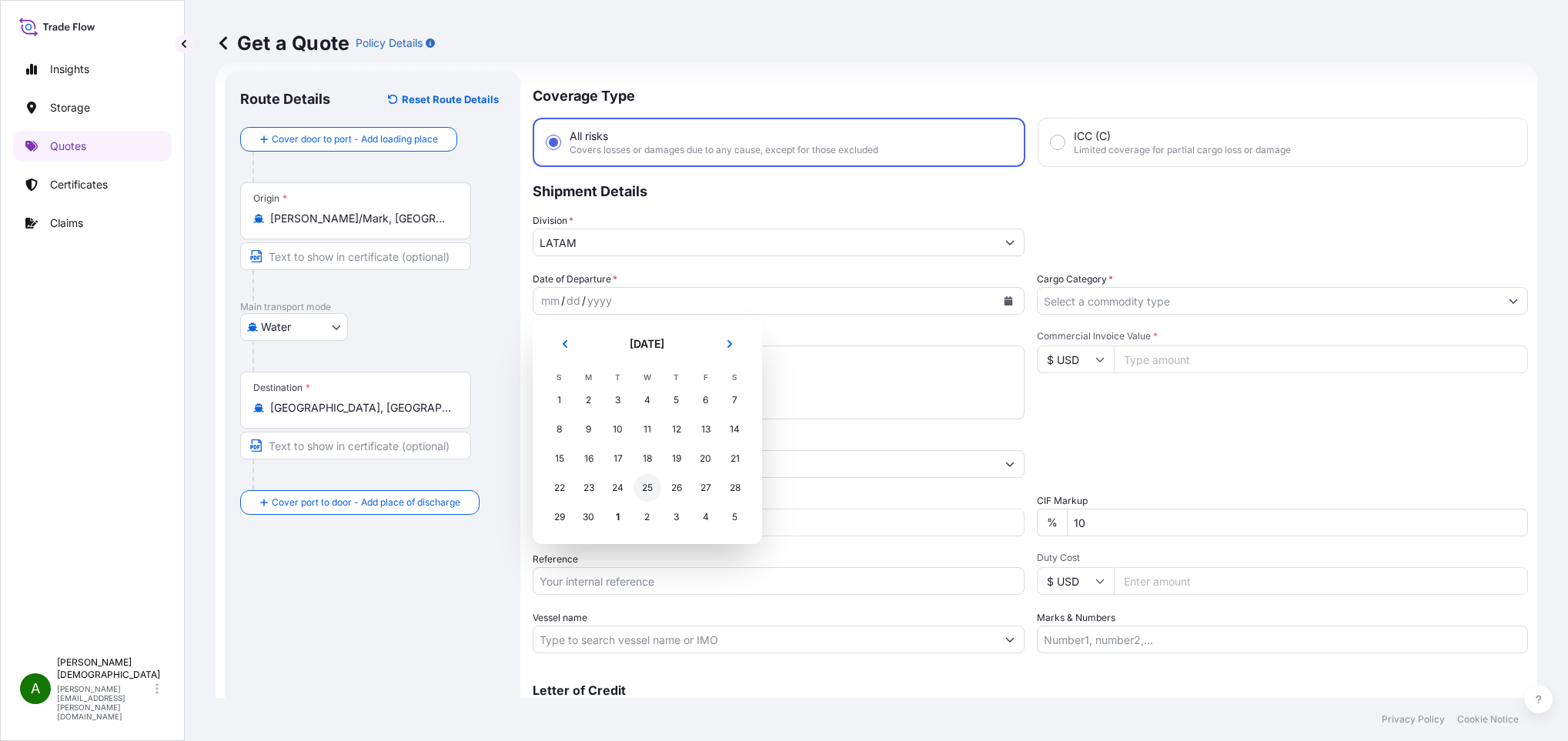 click on "25" at bounding box center (647, 488) 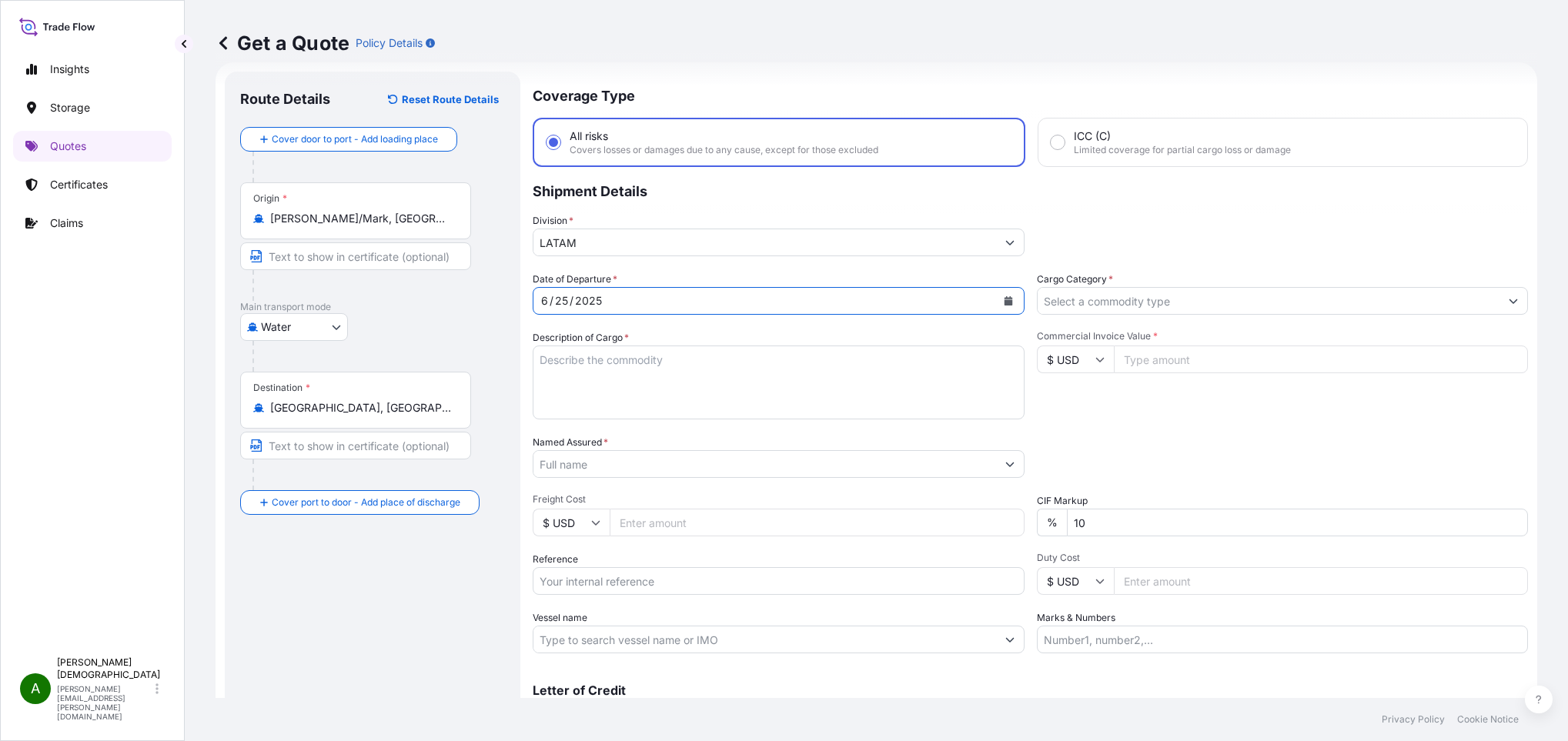 click on "Description of Cargo *" at bounding box center (778, 382) 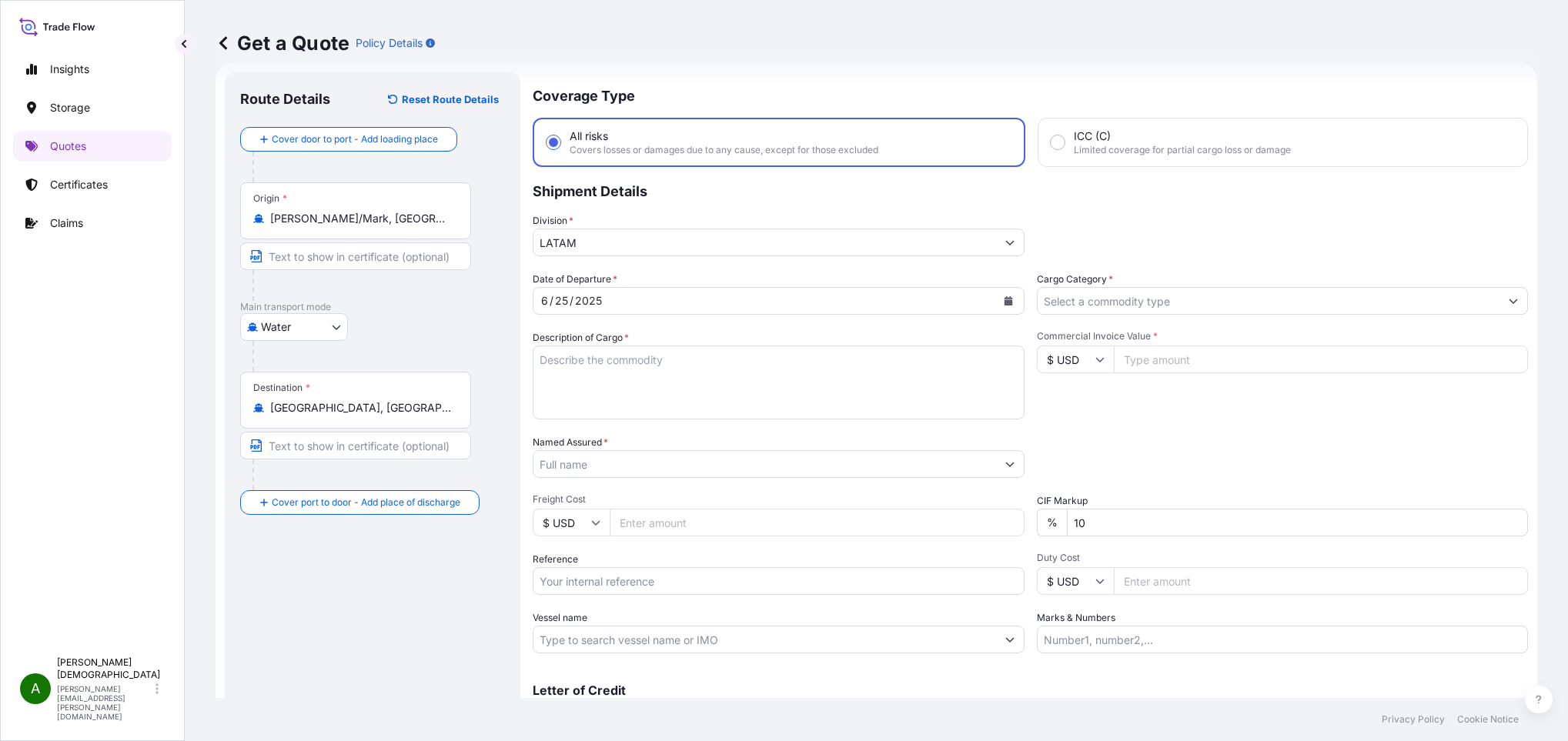 click on "Description of Cargo *" at bounding box center (778, 382) 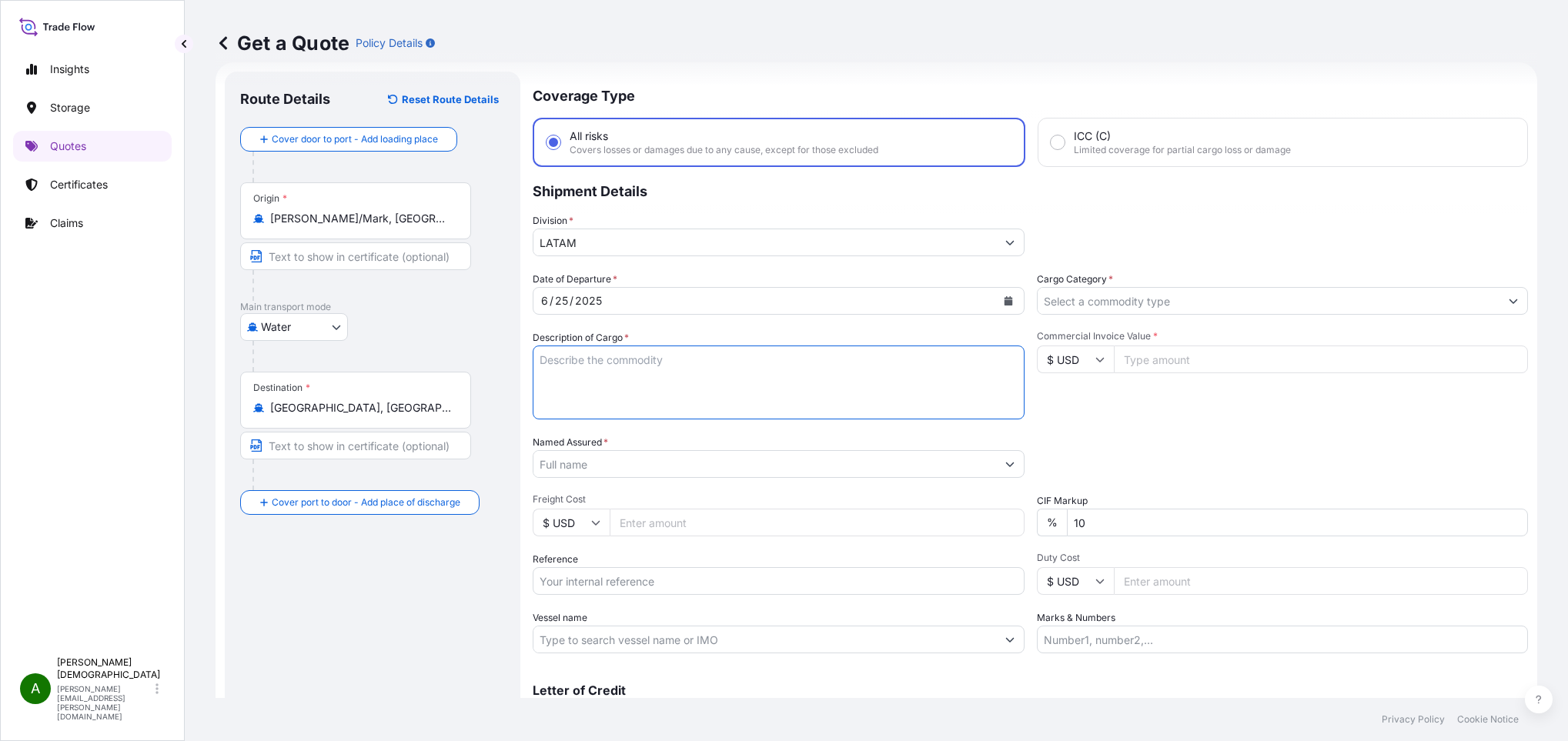 paste on "GERMAN REDWOOD PINE, GLUELAM BEAMS" 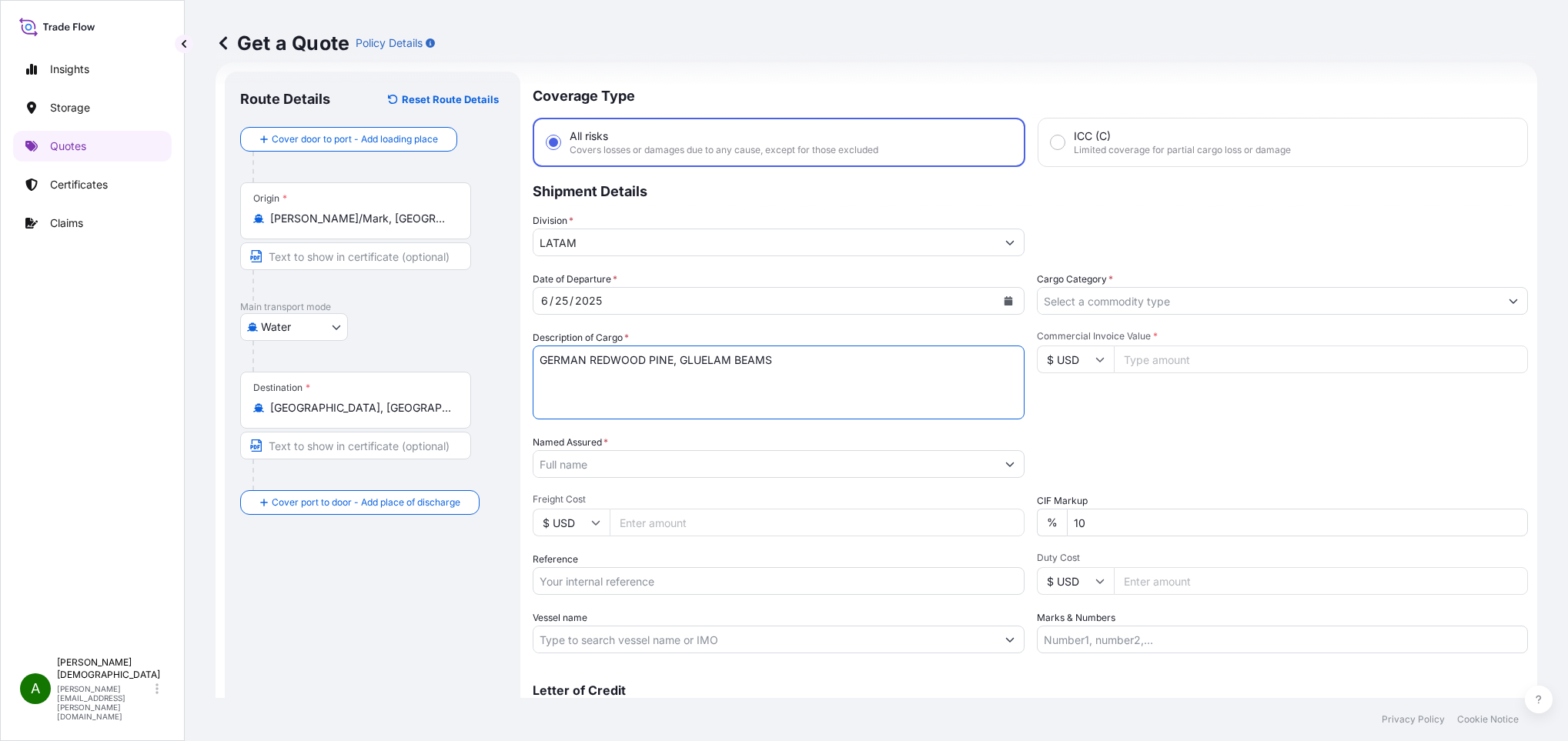 type on "GERMAN REDWOOD PINE, GLUELAM BEAMS" 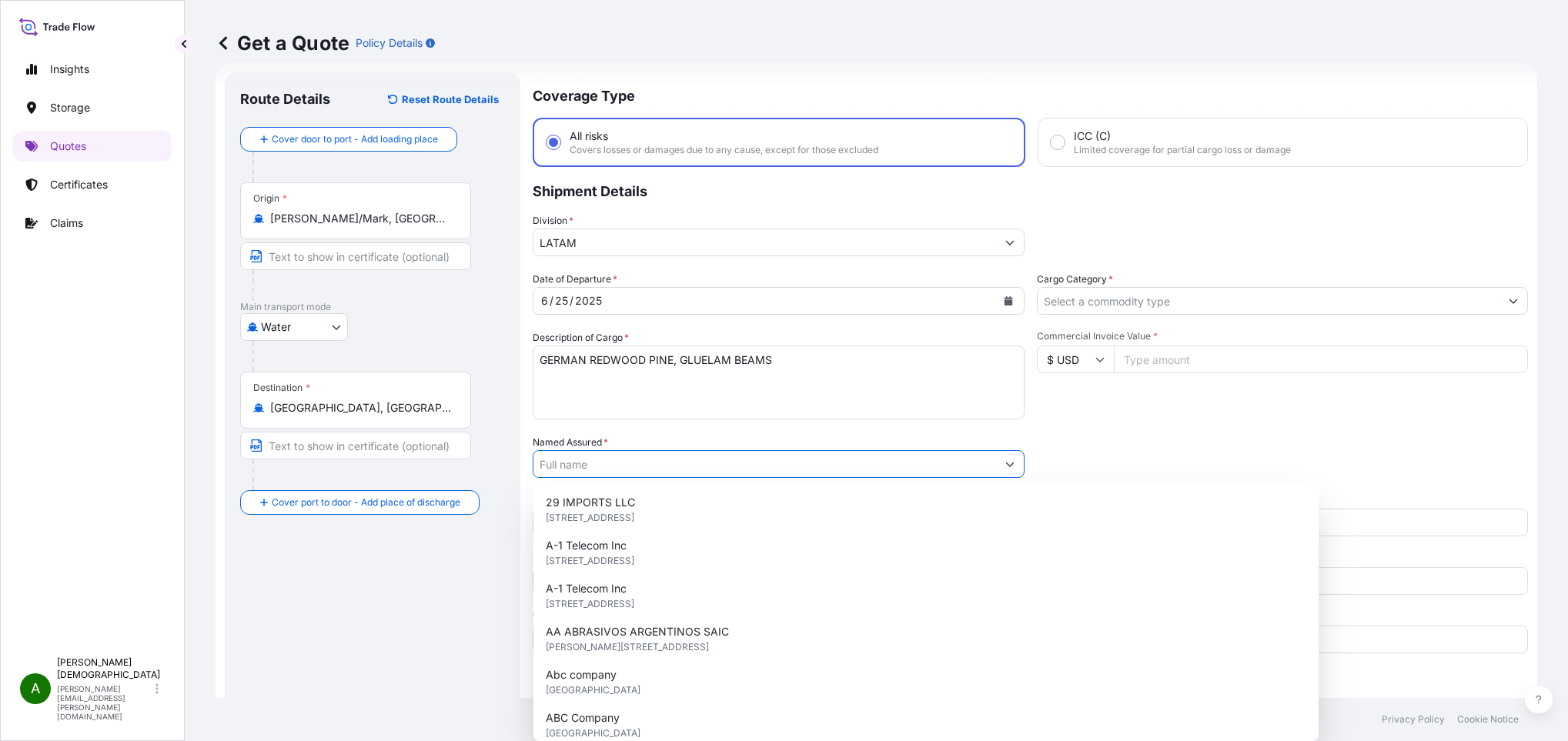click on "Named Assured *" at bounding box center [764, 464] 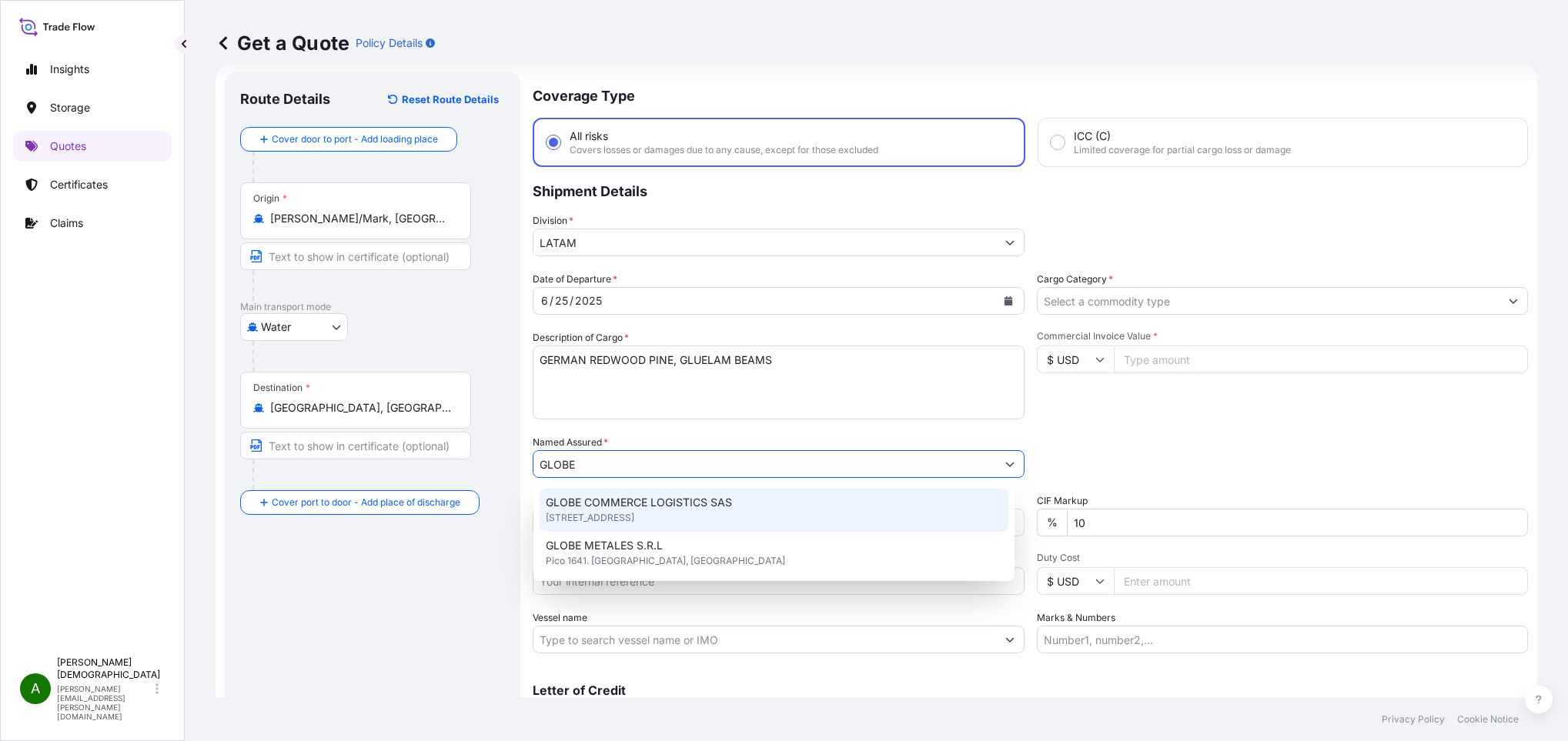 click on "[STREET_ADDRESS]" at bounding box center (590, 518) 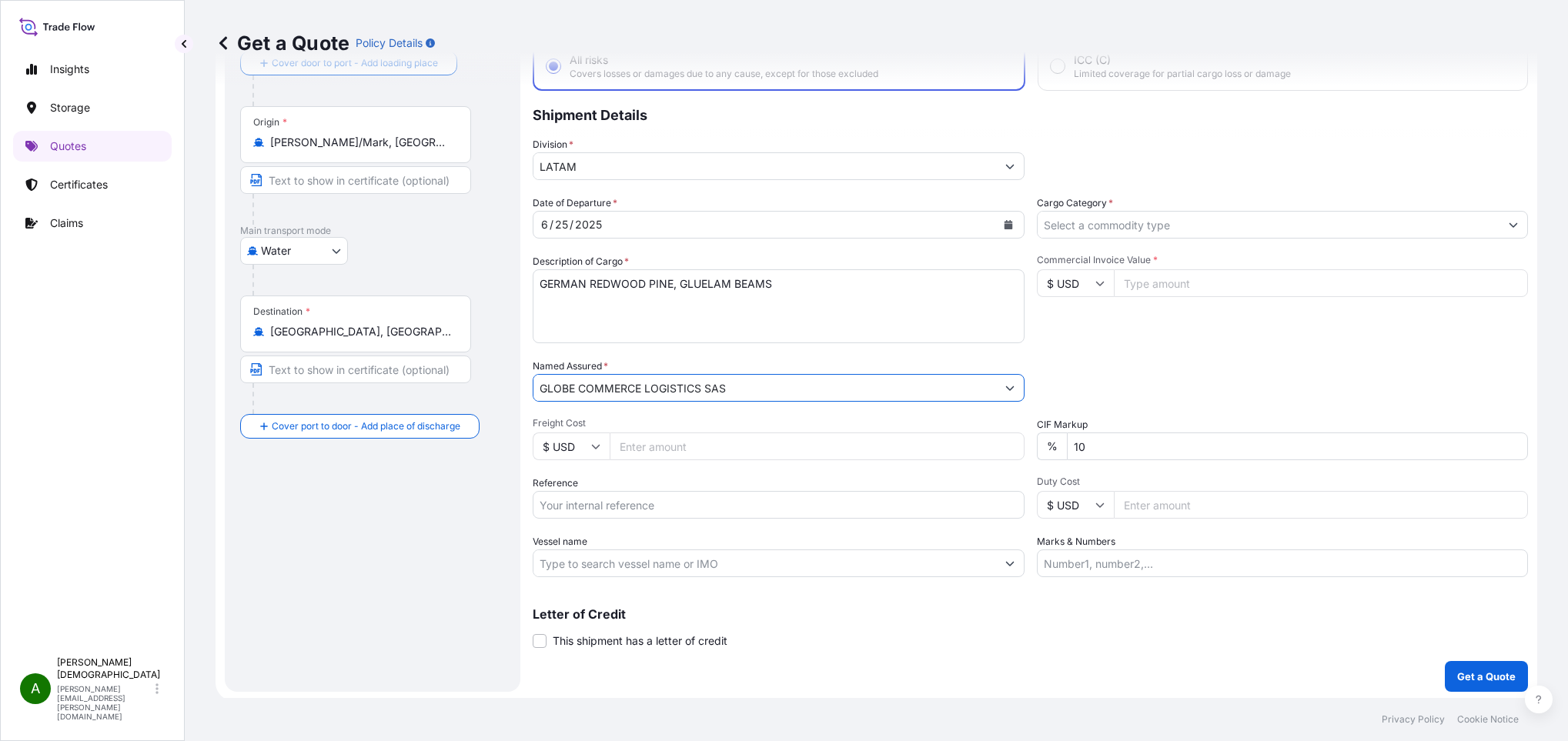 scroll, scrollTop: 102, scrollLeft: 0, axis: vertical 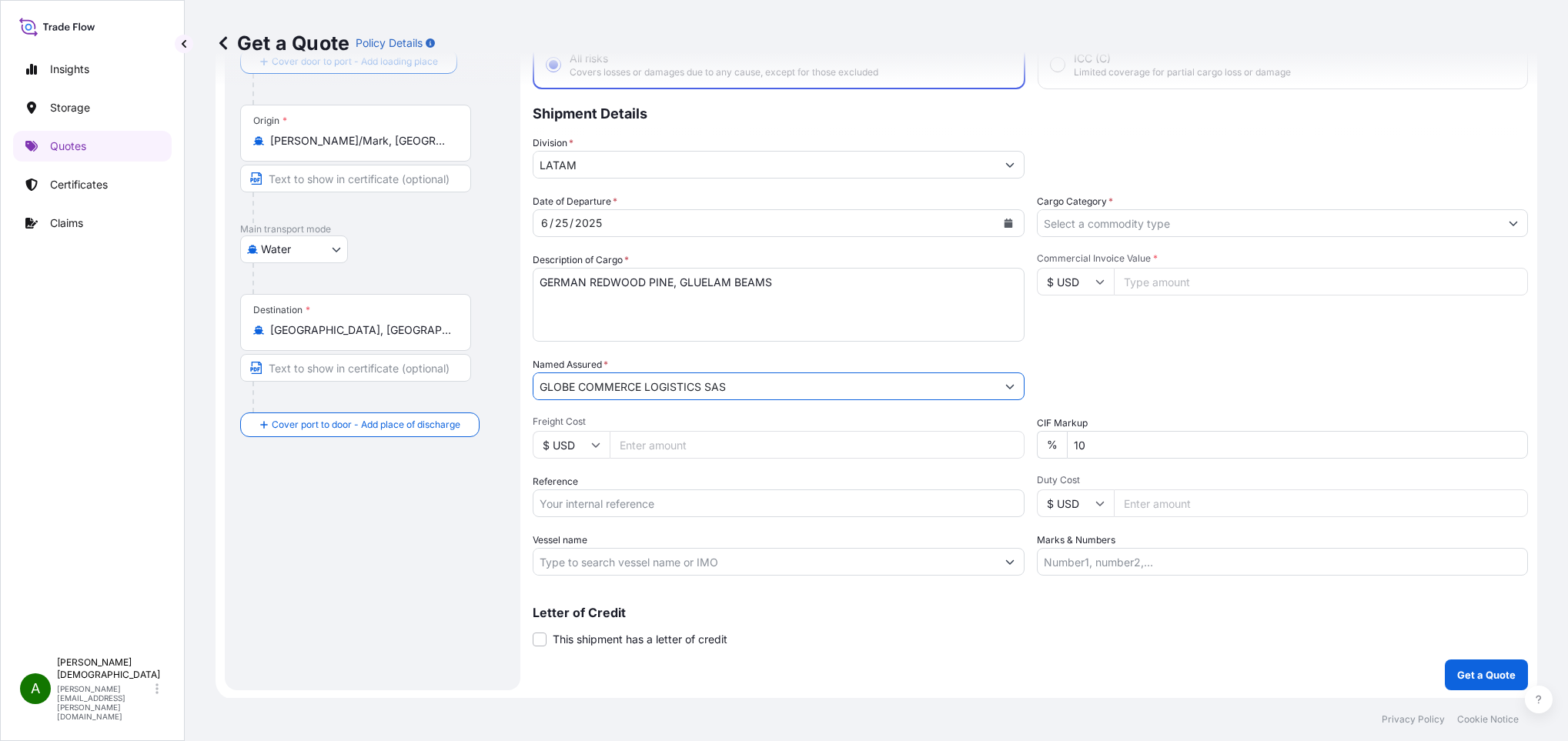 type on "GLOBE COMMERCE LOGISTICS SAS" 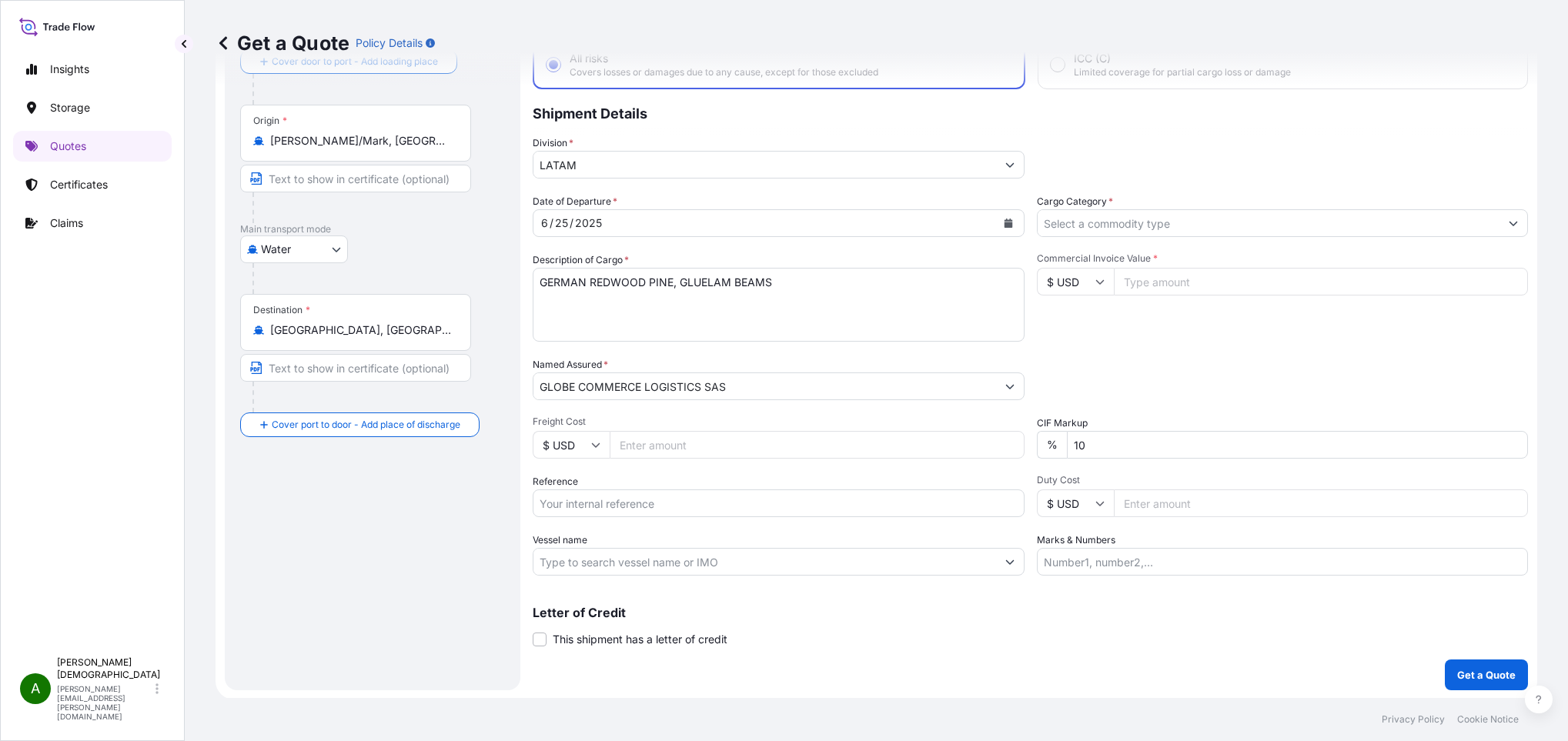 click on "Reference" at bounding box center [778, 503] 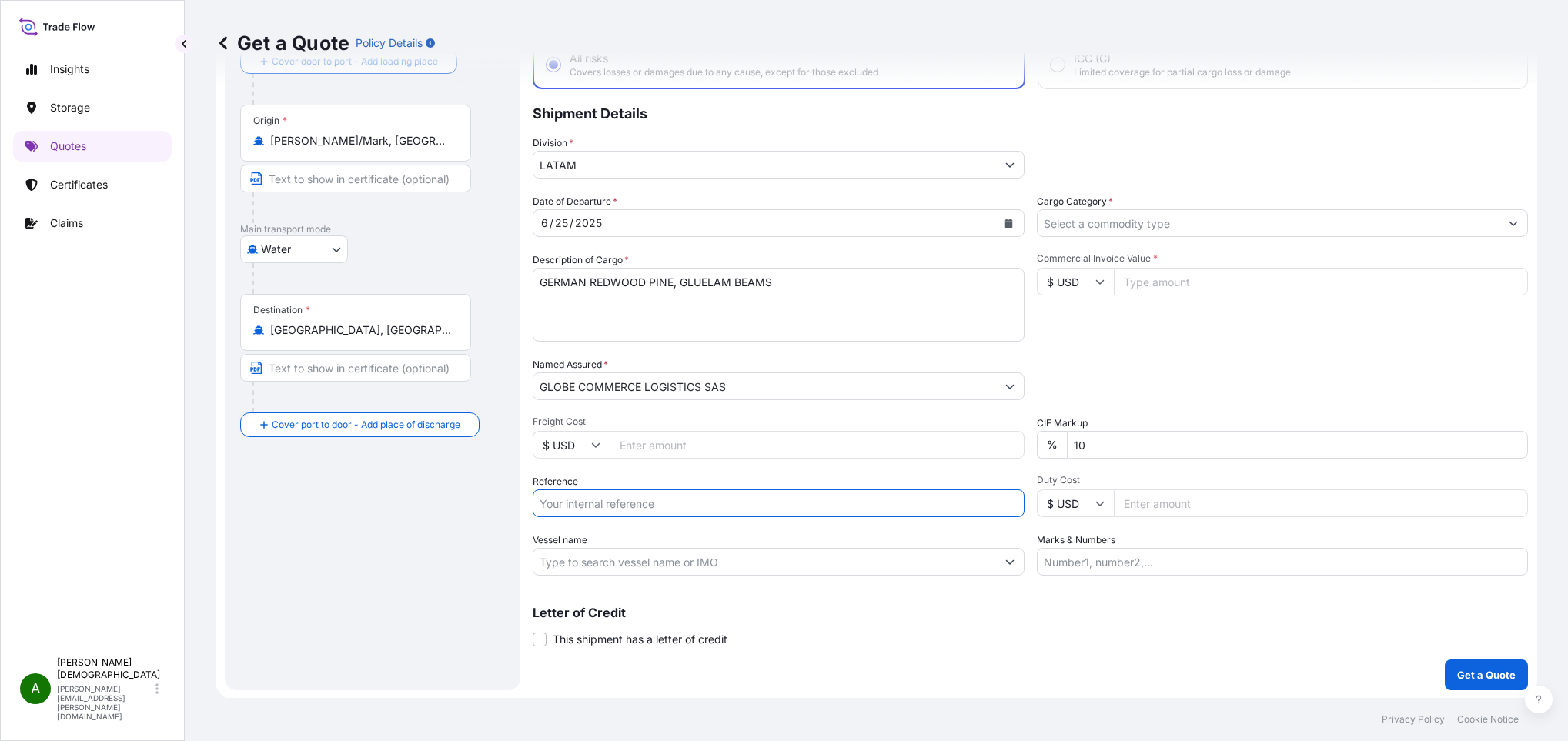 paste on "CO4011148235" 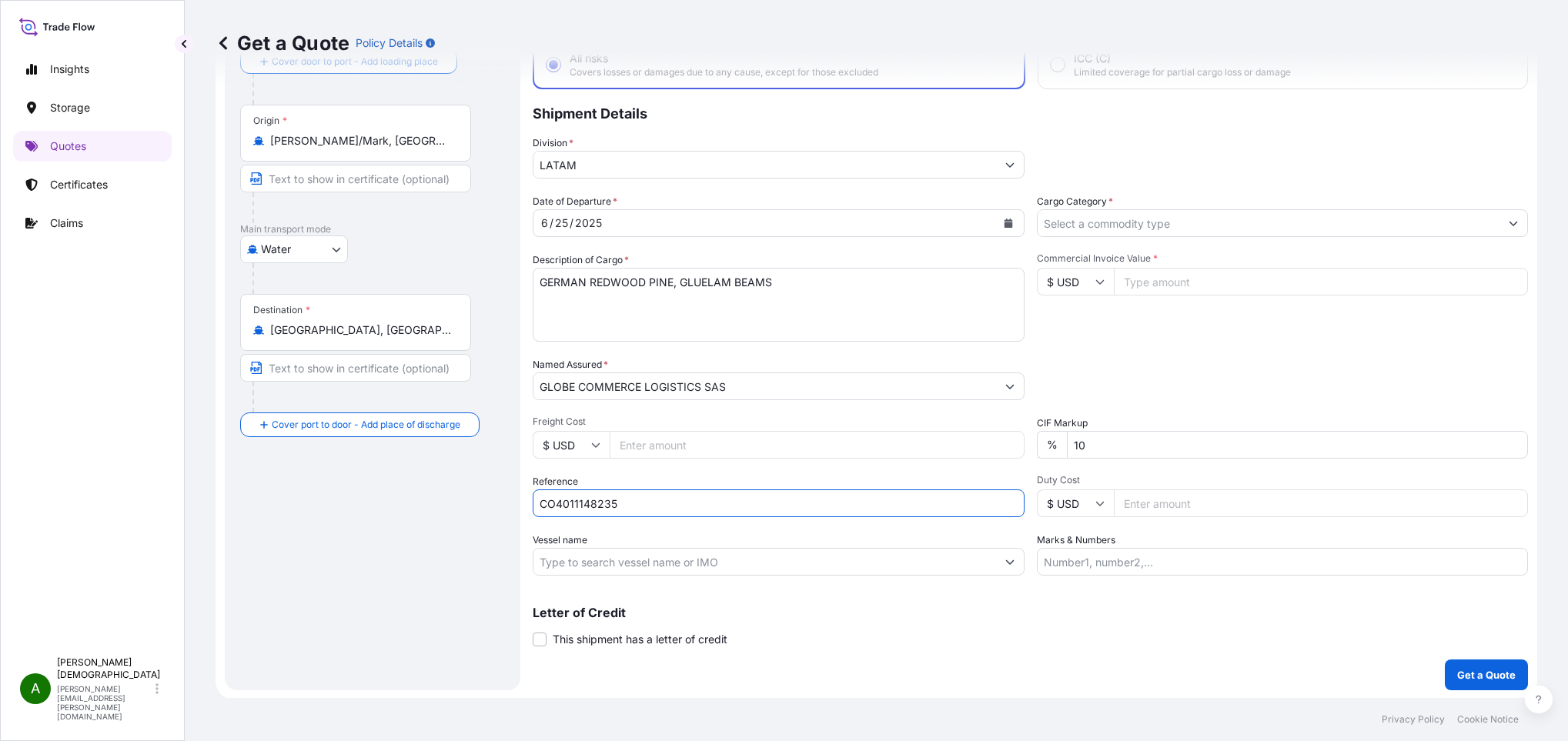 type on "CO4011148235" 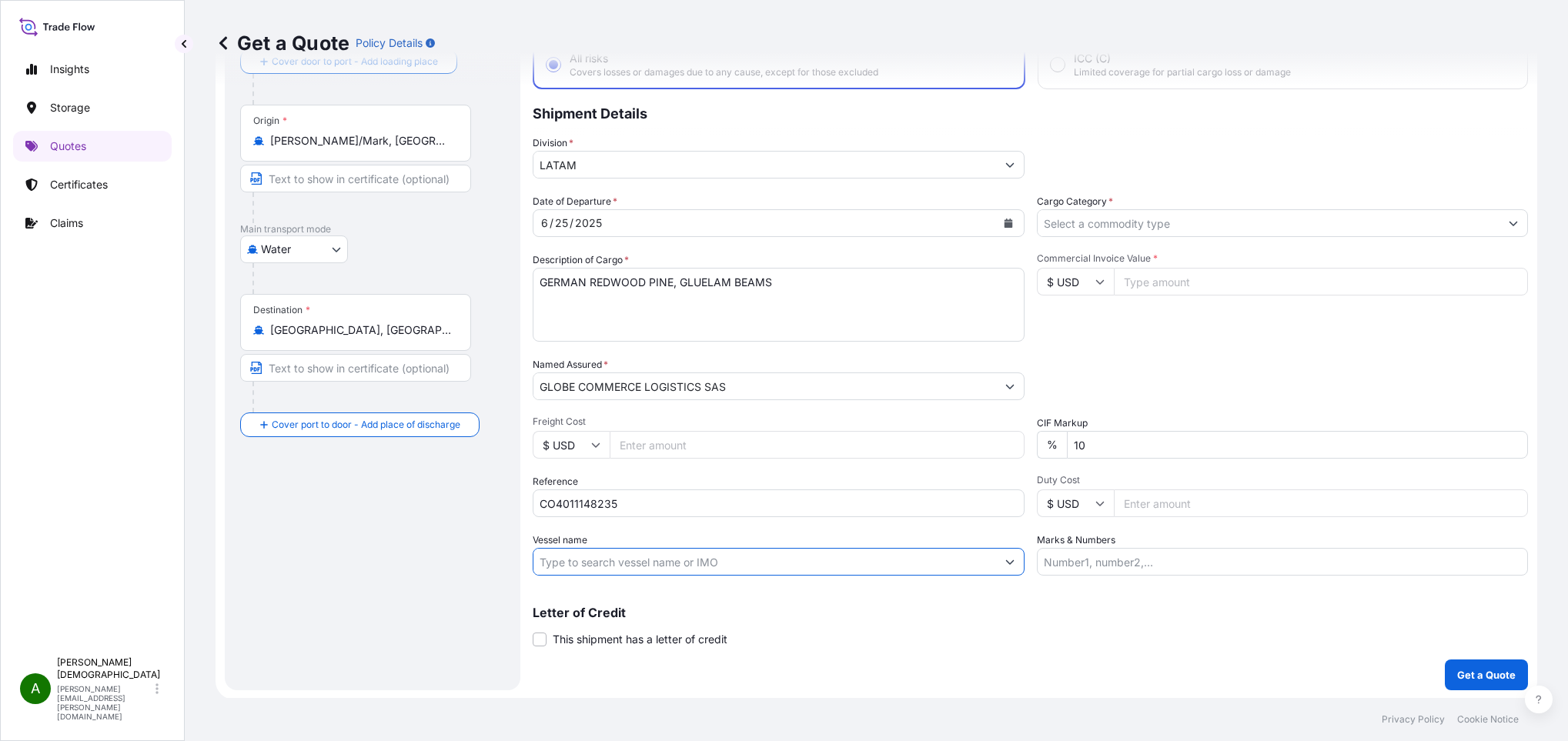click on "Vessel name" at bounding box center [764, 562] 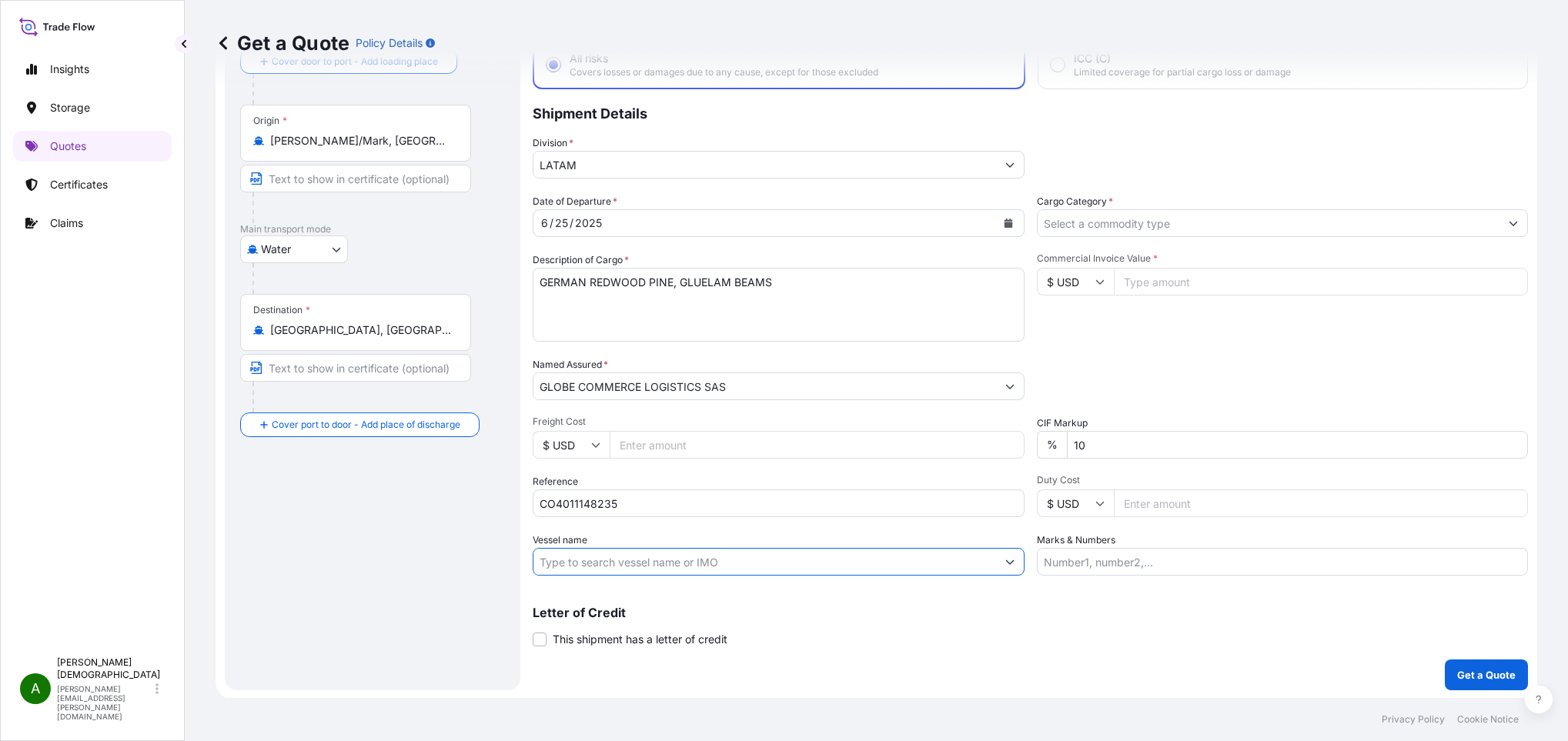paste on "NYK RIGEL 078W" 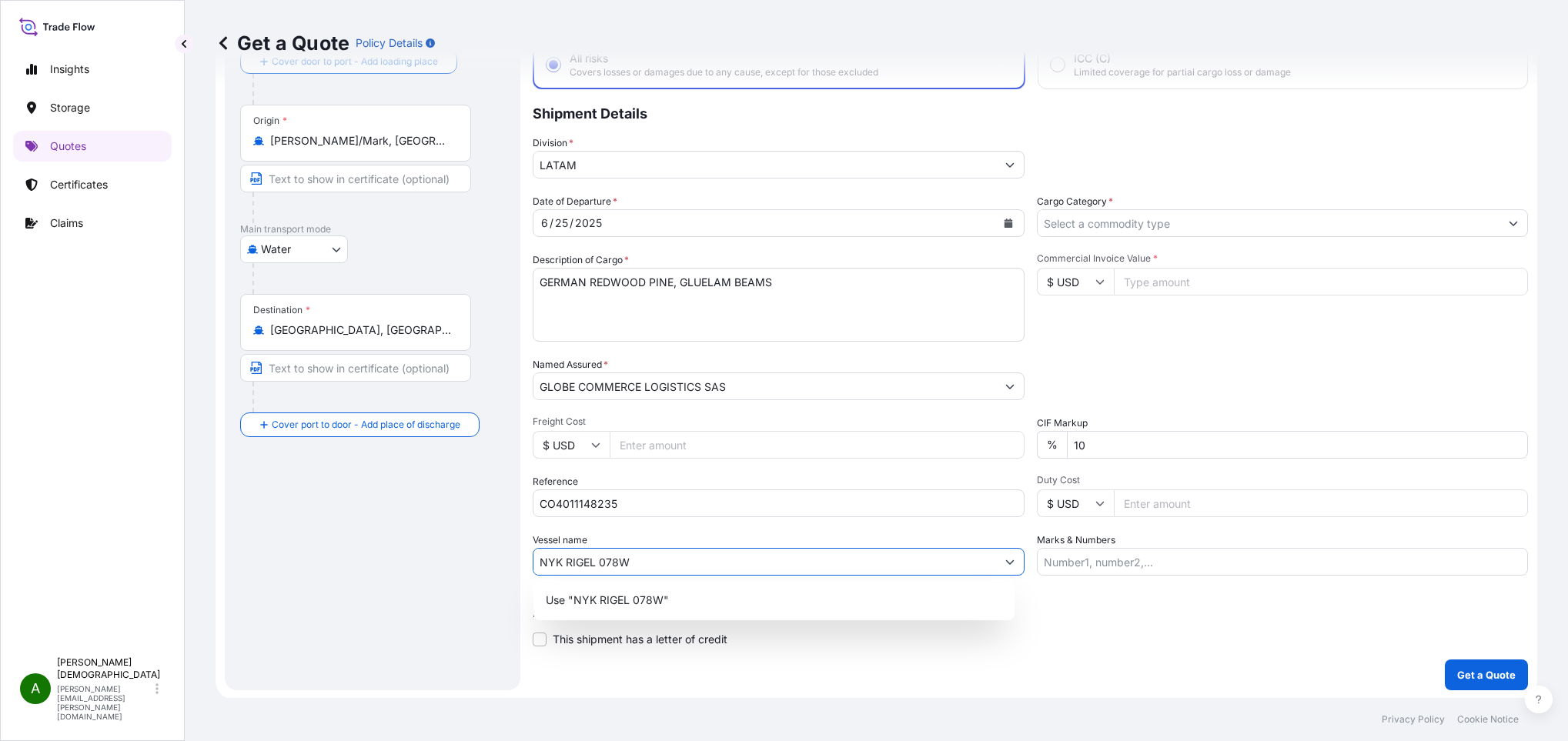click on "NYK RIGEL 078W" at bounding box center (764, 562) 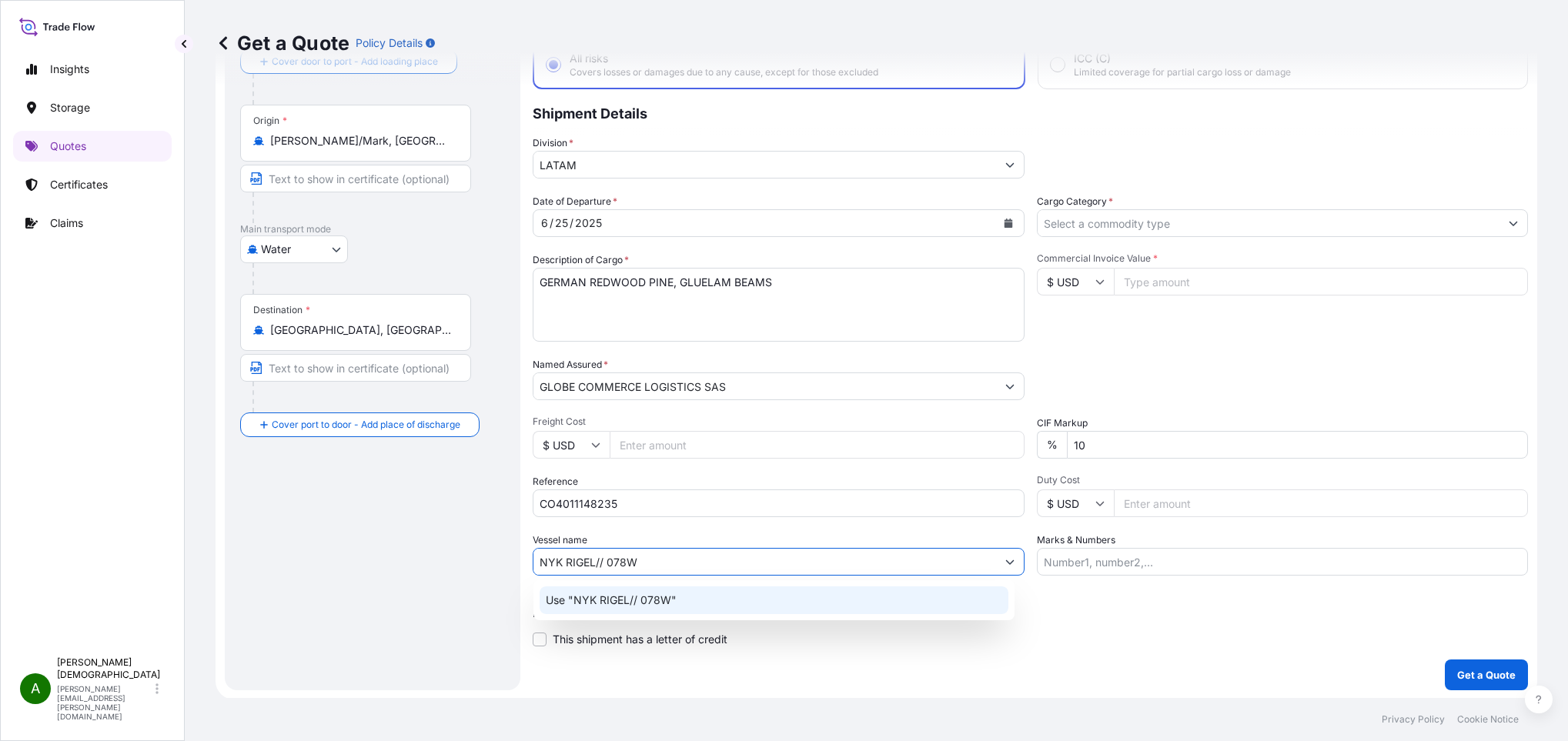 click on "Use "NYK RIGEL// 078W"" 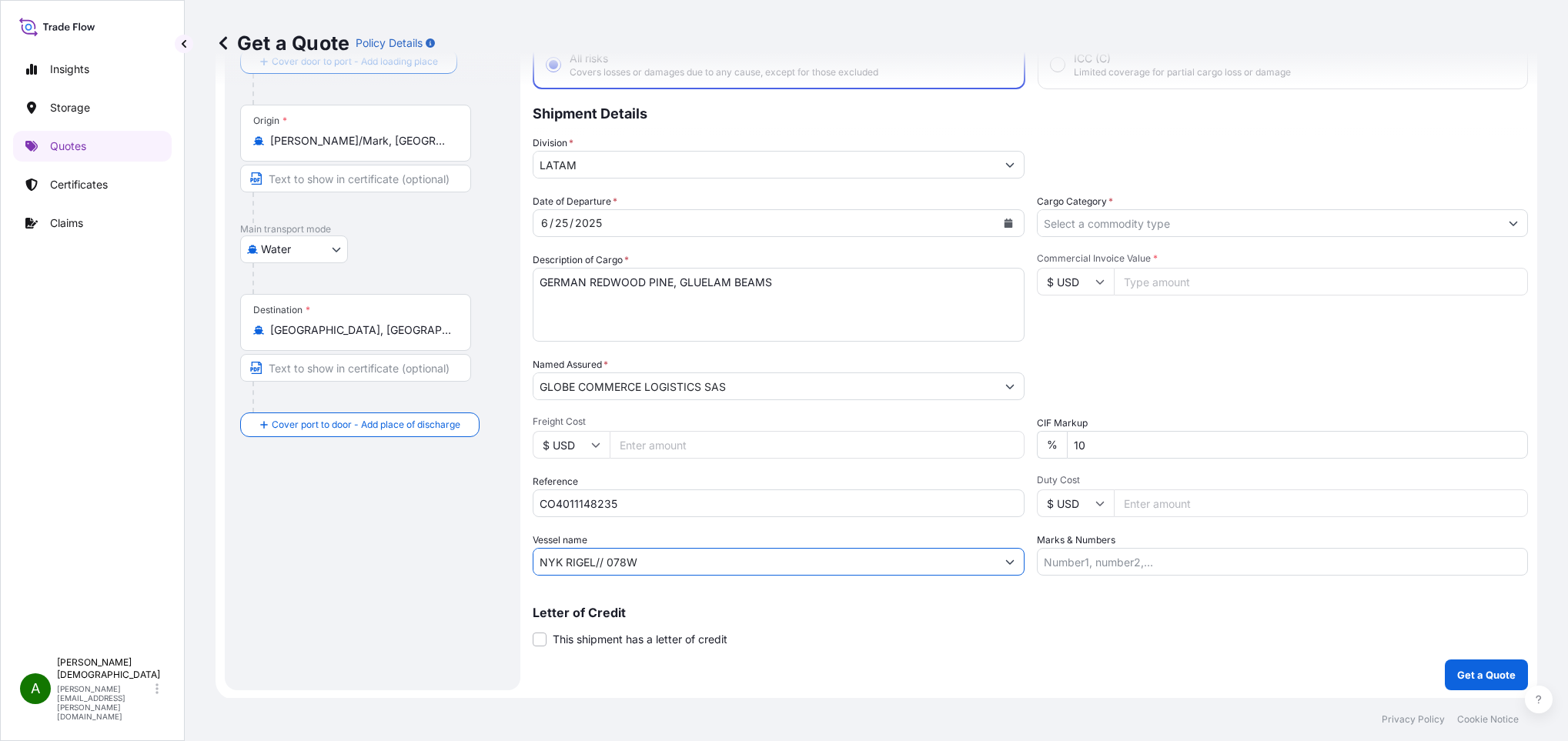 scroll, scrollTop: 0, scrollLeft: 0, axis: both 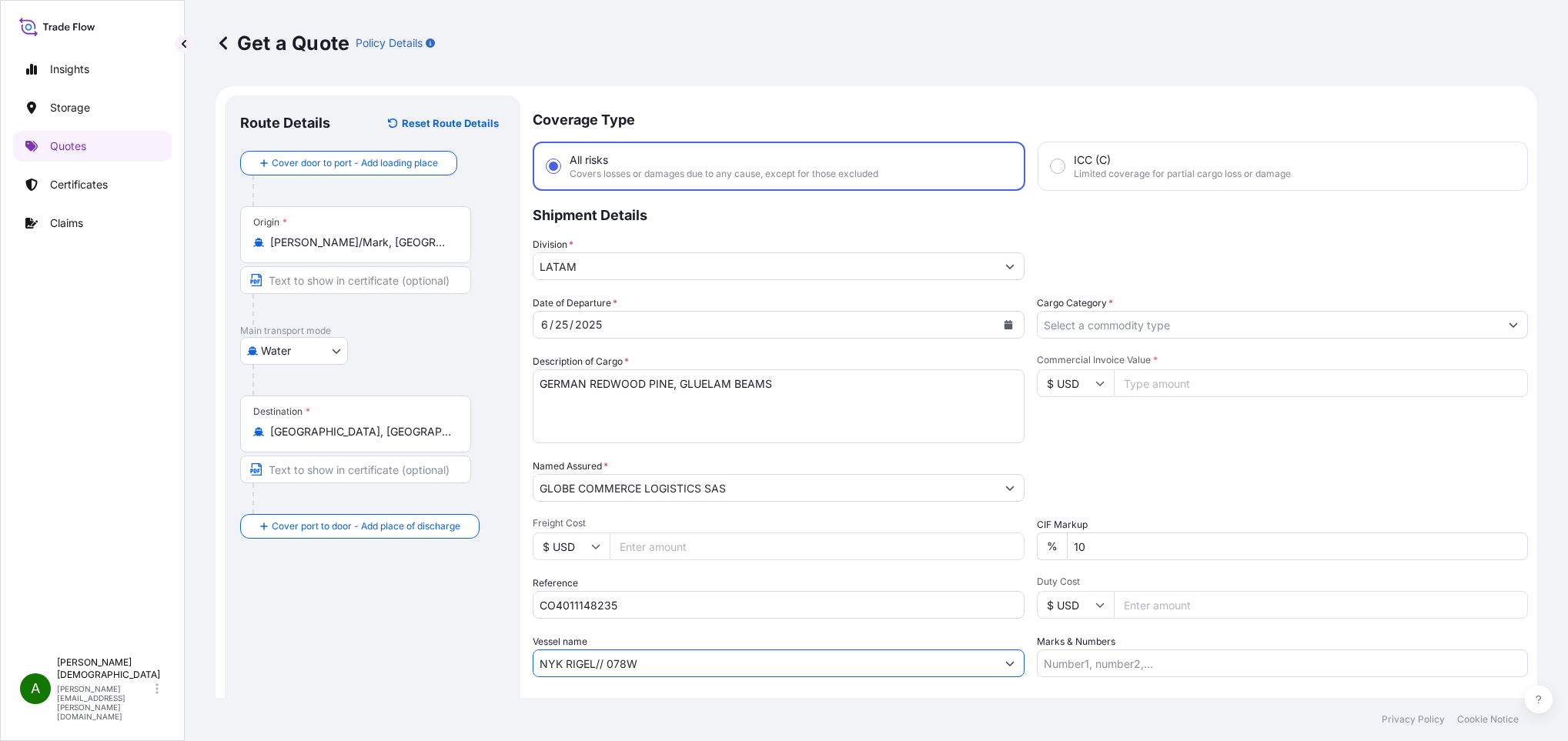 type on "NYK RIGEL// 078W" 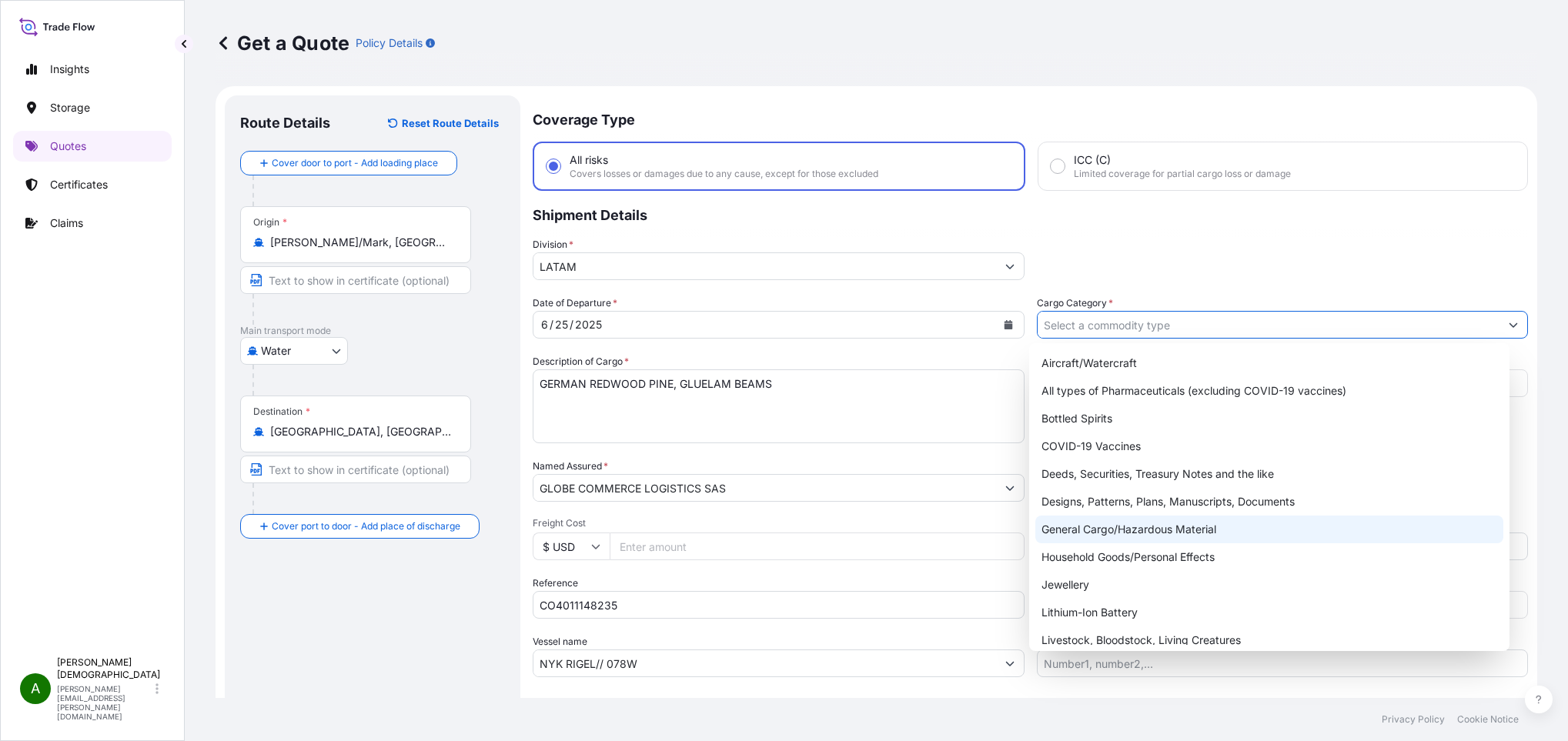 click on "General Cargo/Hazardous Material" at bounding box center [1269, 529] 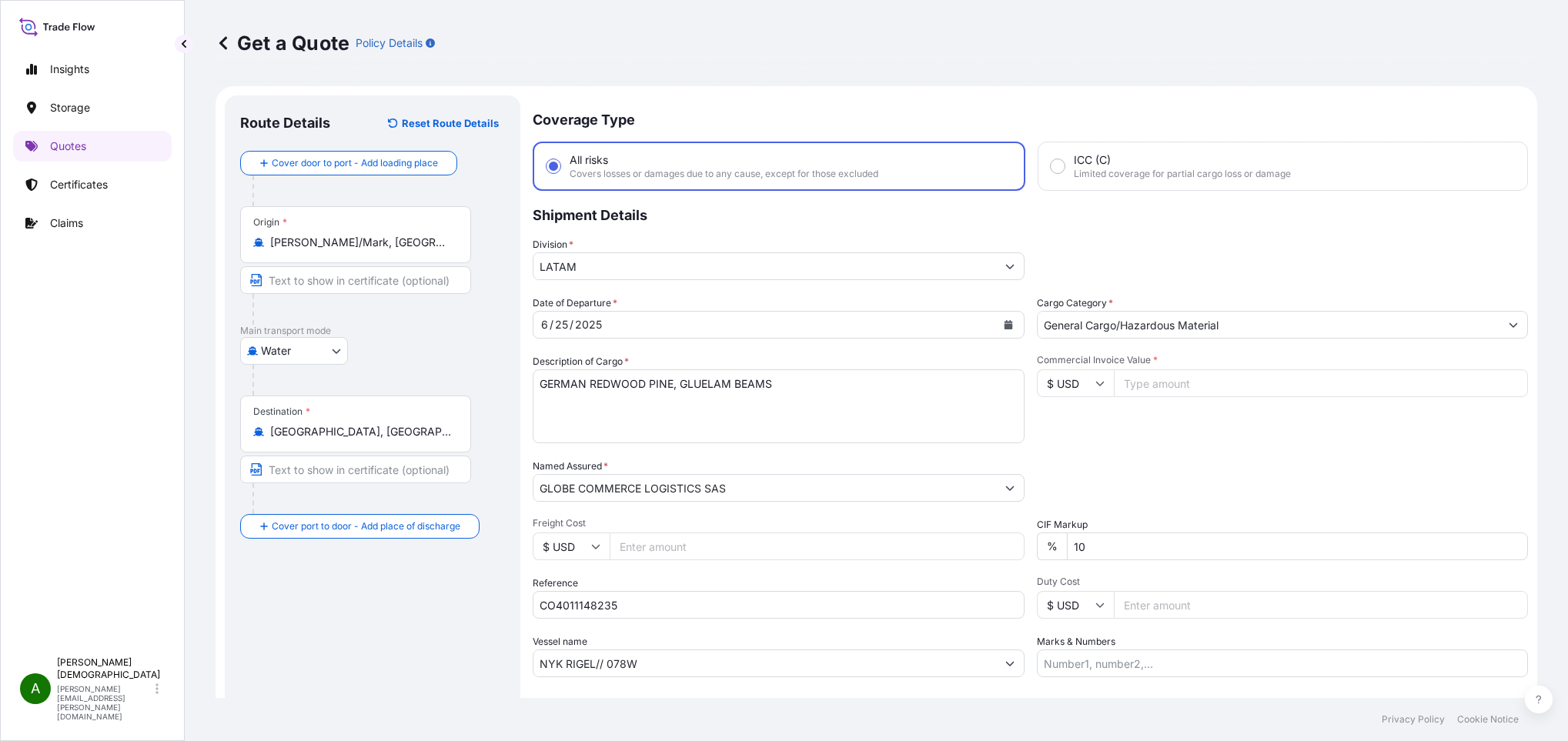 click on "Commercial Invoice Value   *" at bounding box center [1321, 383] 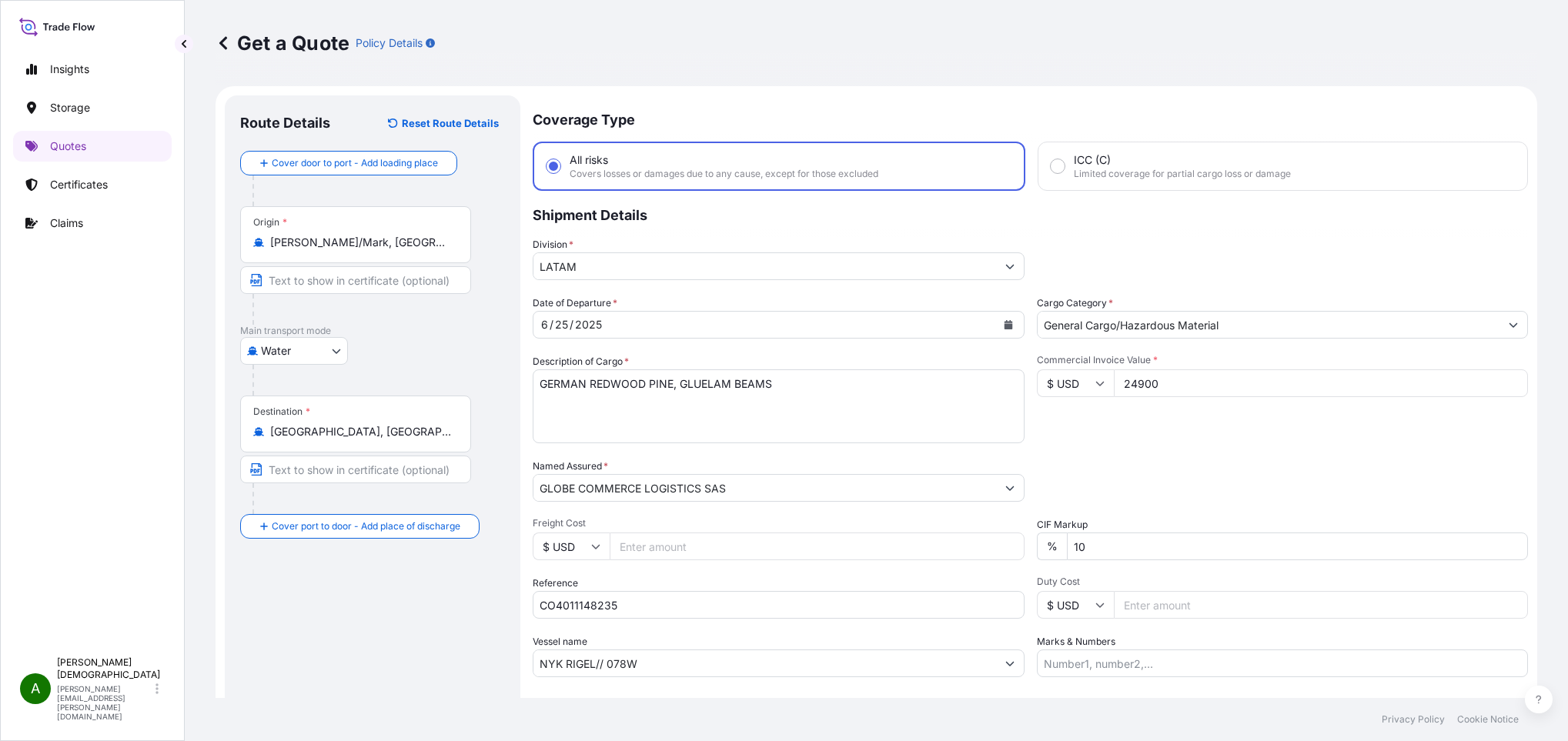 type on "24900" 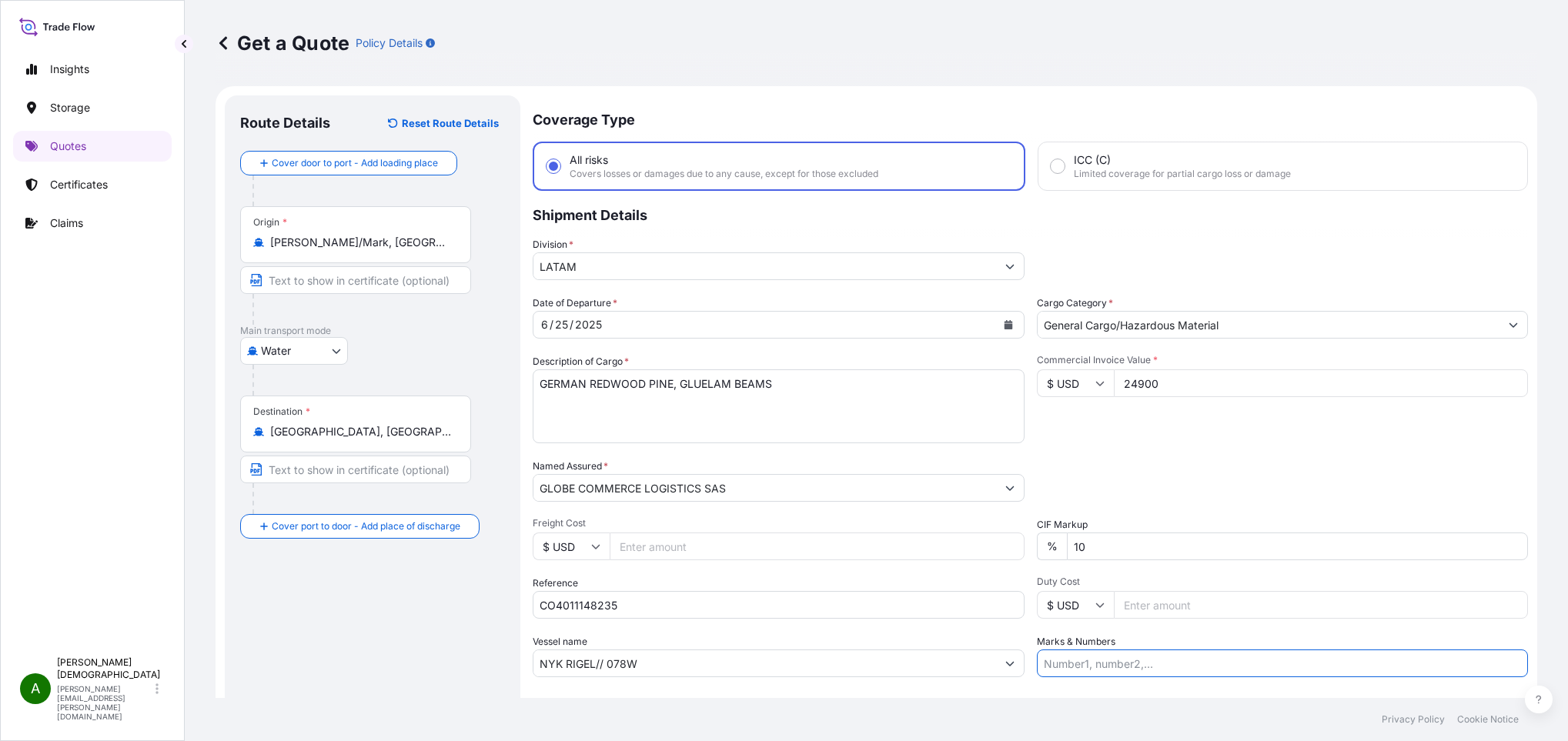 paste on "BL 1856045371 CONTENEDOR ONEU0502617" 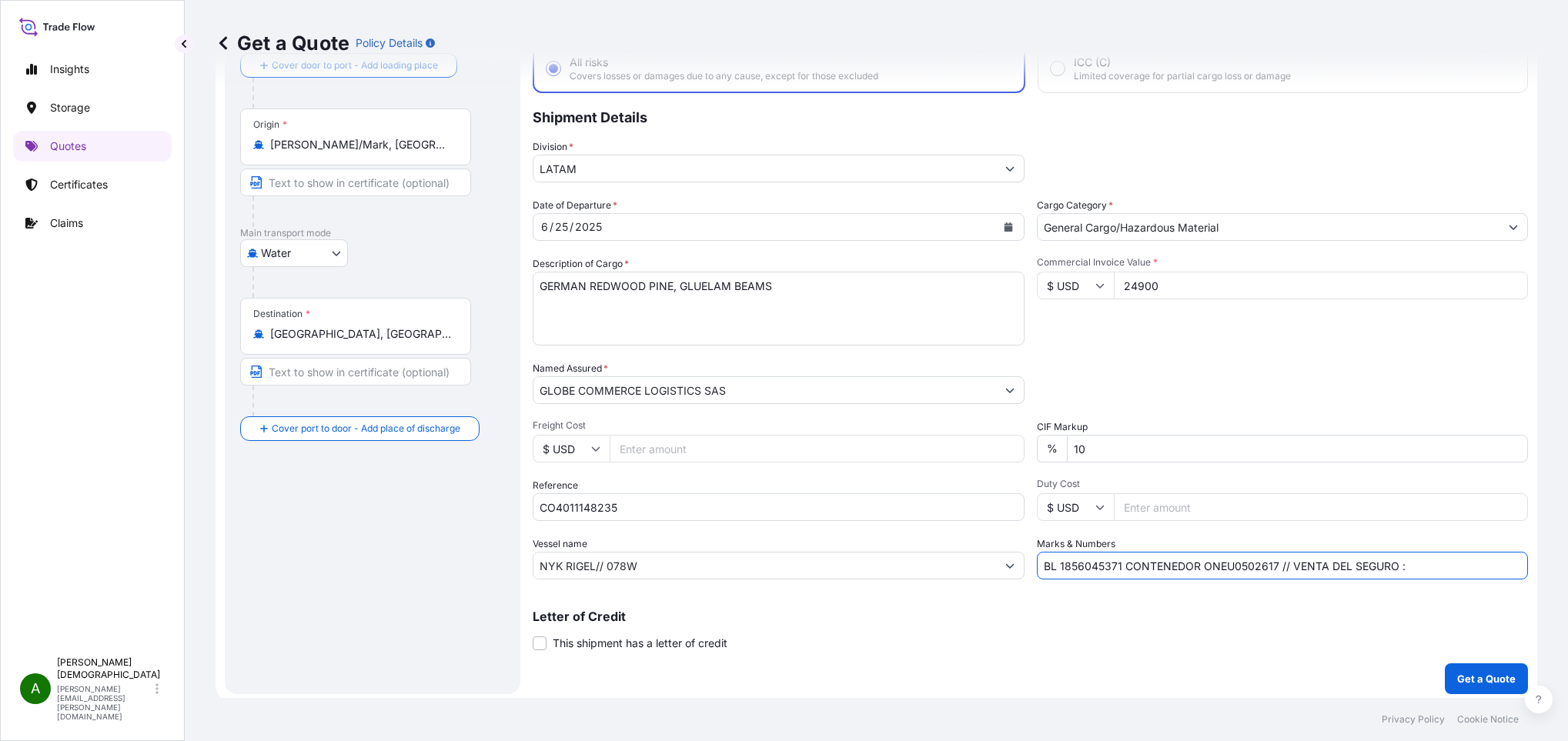 scroll, scrollTop: 102, scrollLeft: 0, axis: vertical 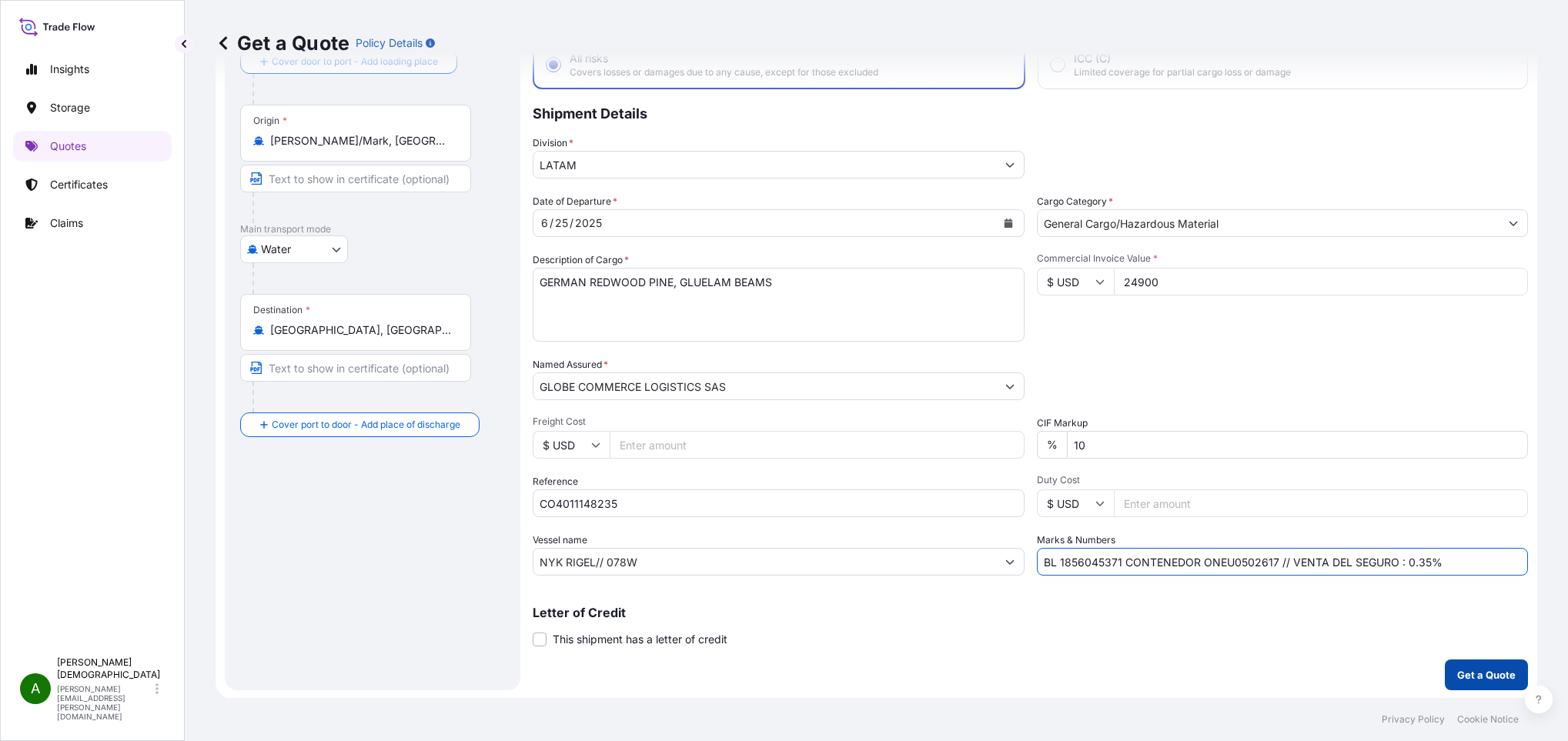 type on "BL 1856045371 CONTENEDOR ONEU0502617 // VENTA DEL SEGURO : 0.35%" 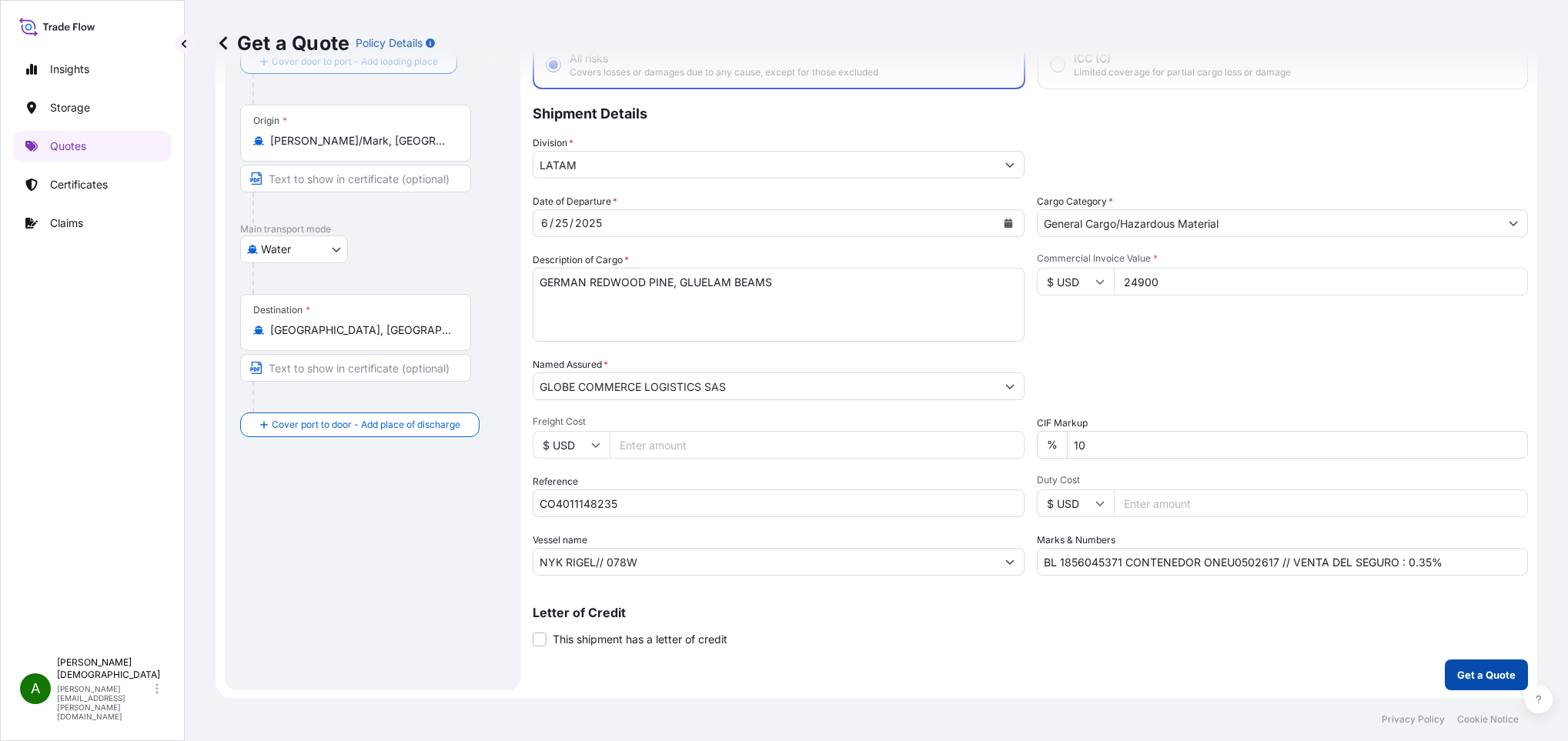 click on "Get a Quote" at bounding box center [1486, 675] 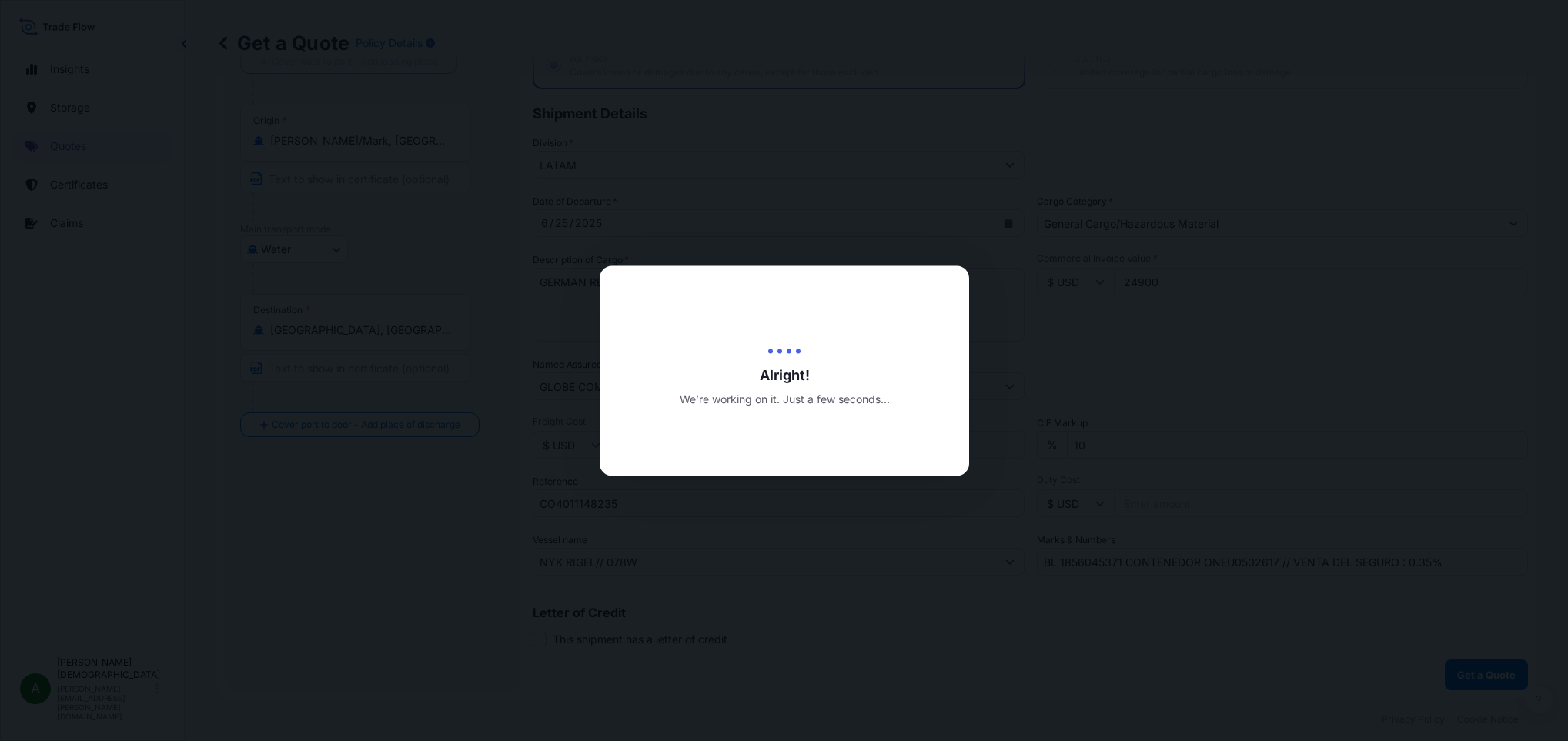 scroll, scrollTop: 0, scrollLeft: 0, axis: both 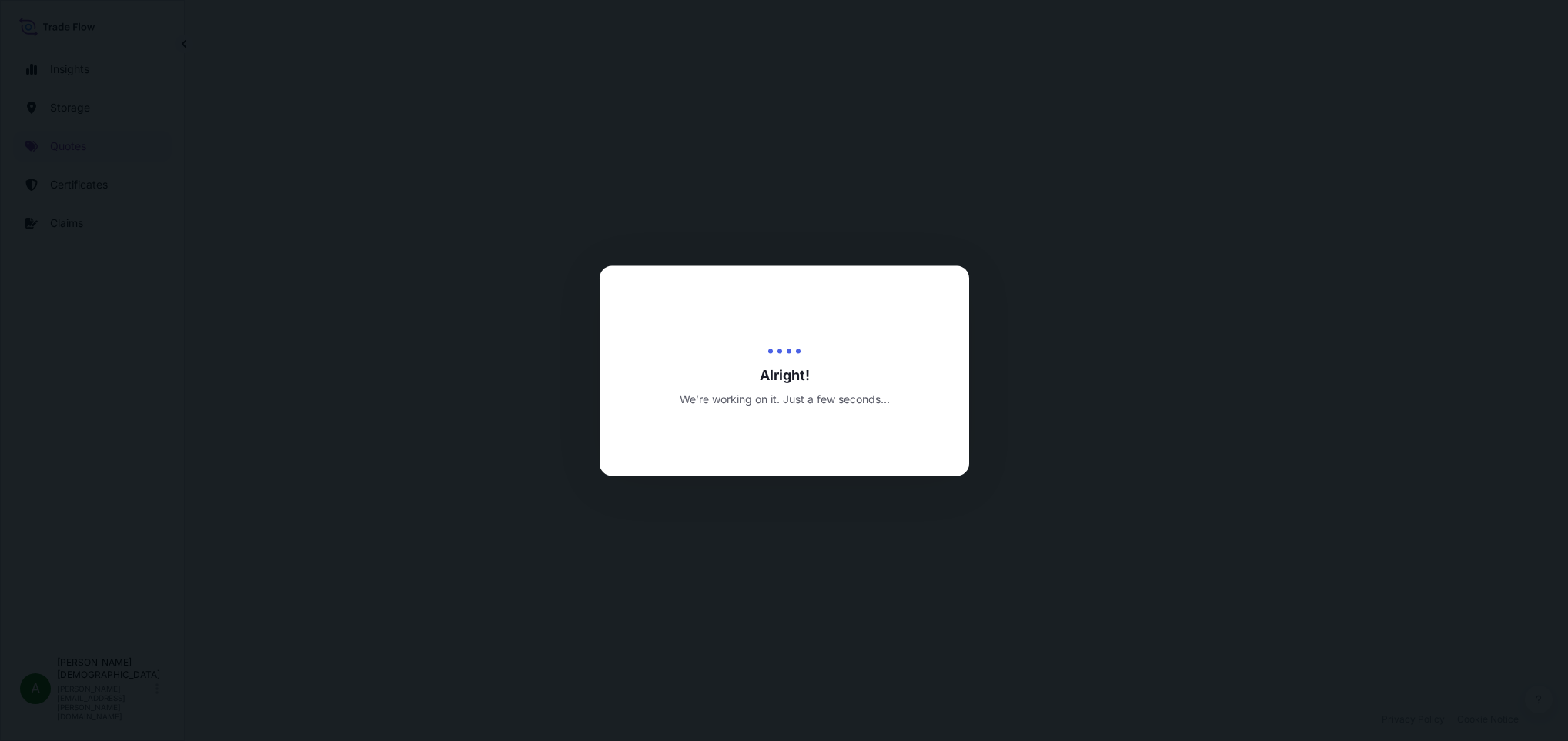 select on "Water" 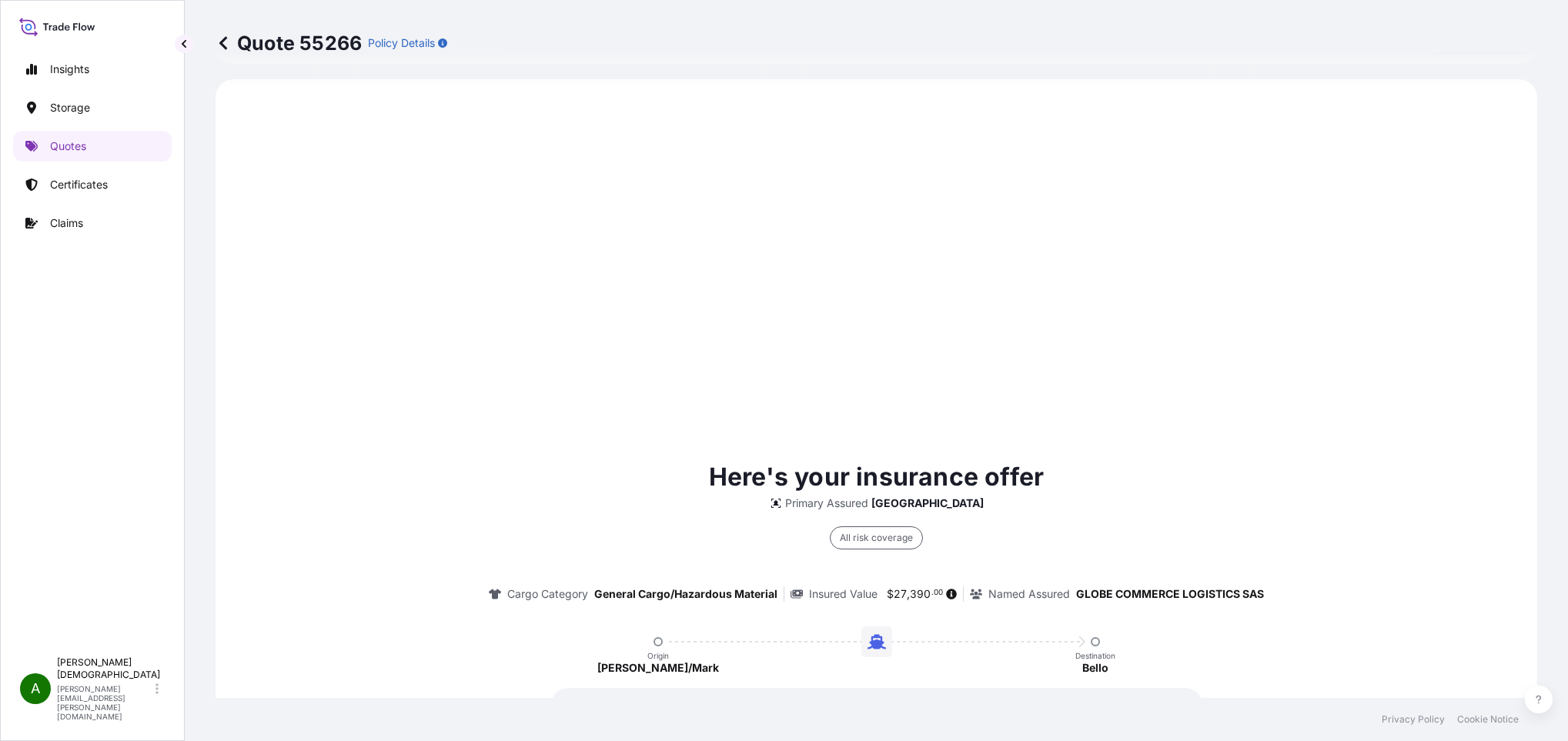 scroll, scrollTop: 1083, scrollLeft: 0, axis: vertical 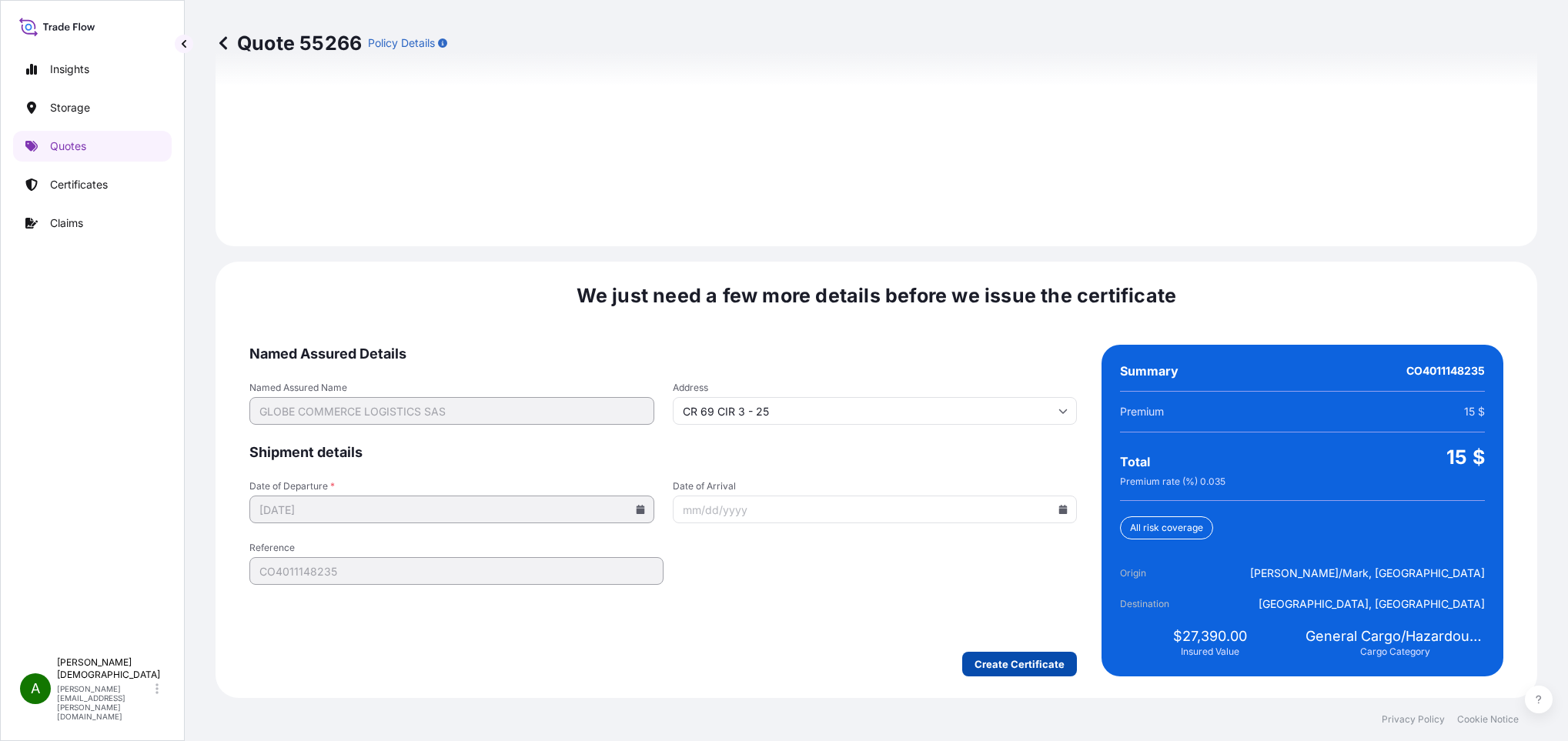 click on "Create Certificate" at bounding box center (1019, 664) 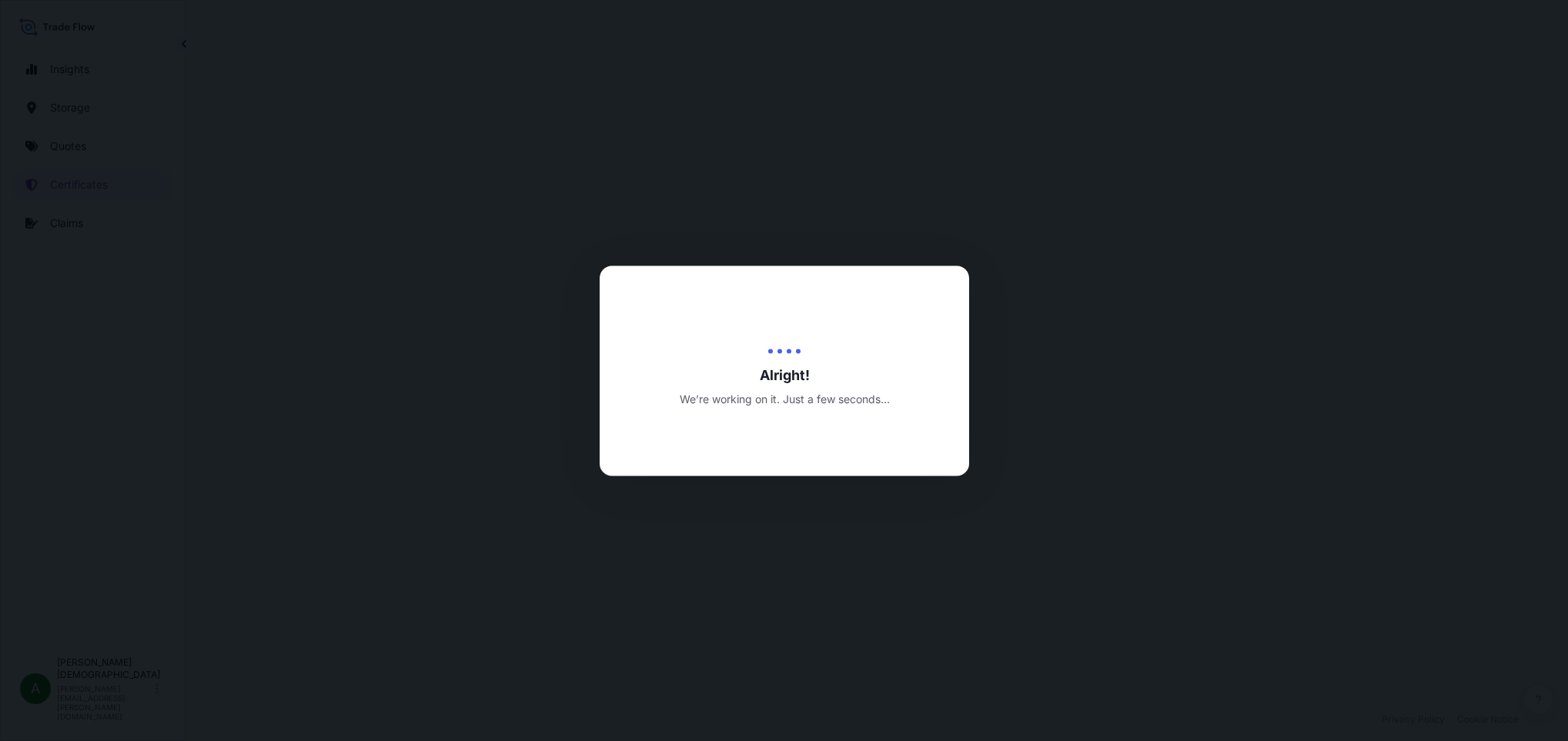 scroll, scrollTop: 0, scrollLeft: 0, axis: both 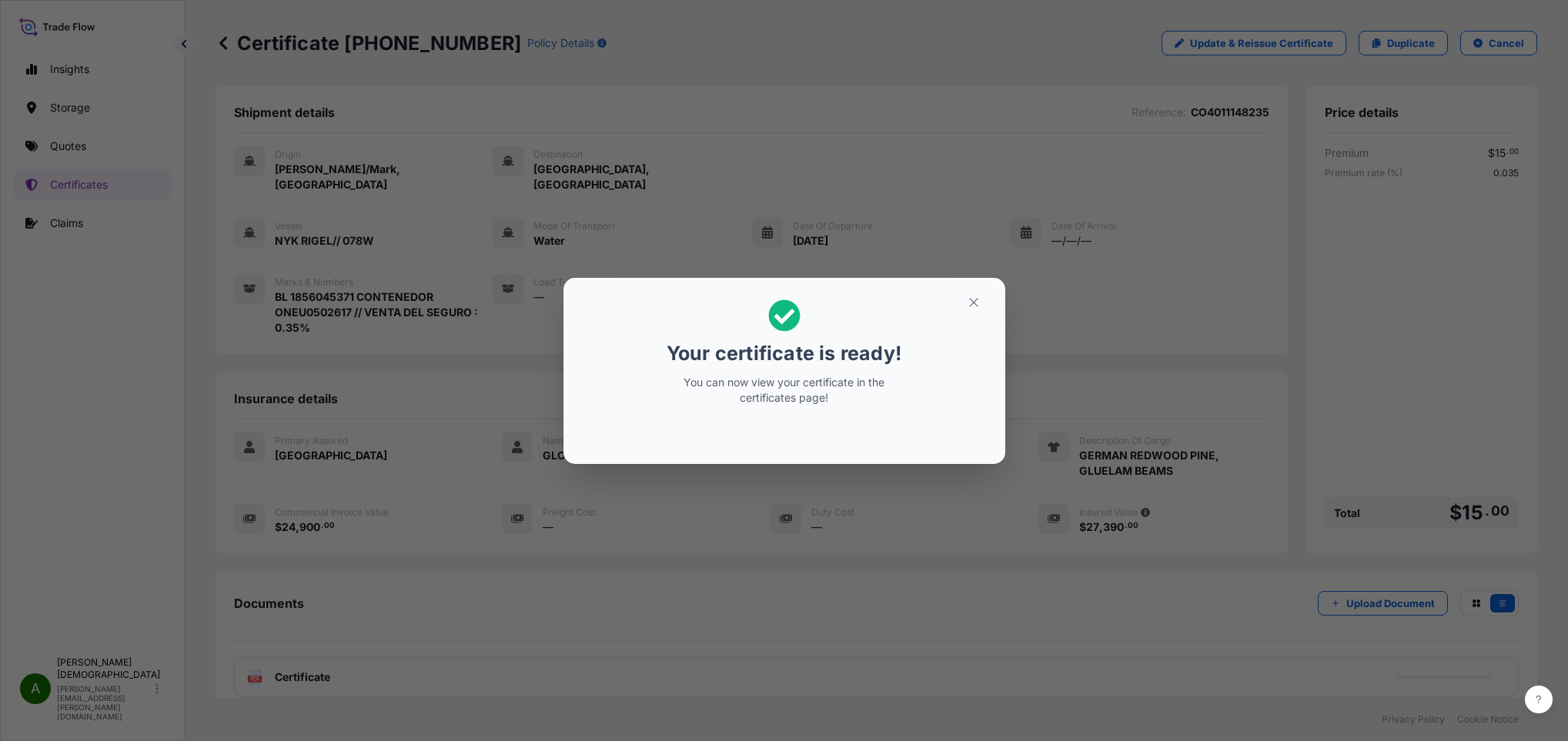 click on "Your certificate is ready! You can now view your certificate in the certificates page!" at bounding box center [784, 352] 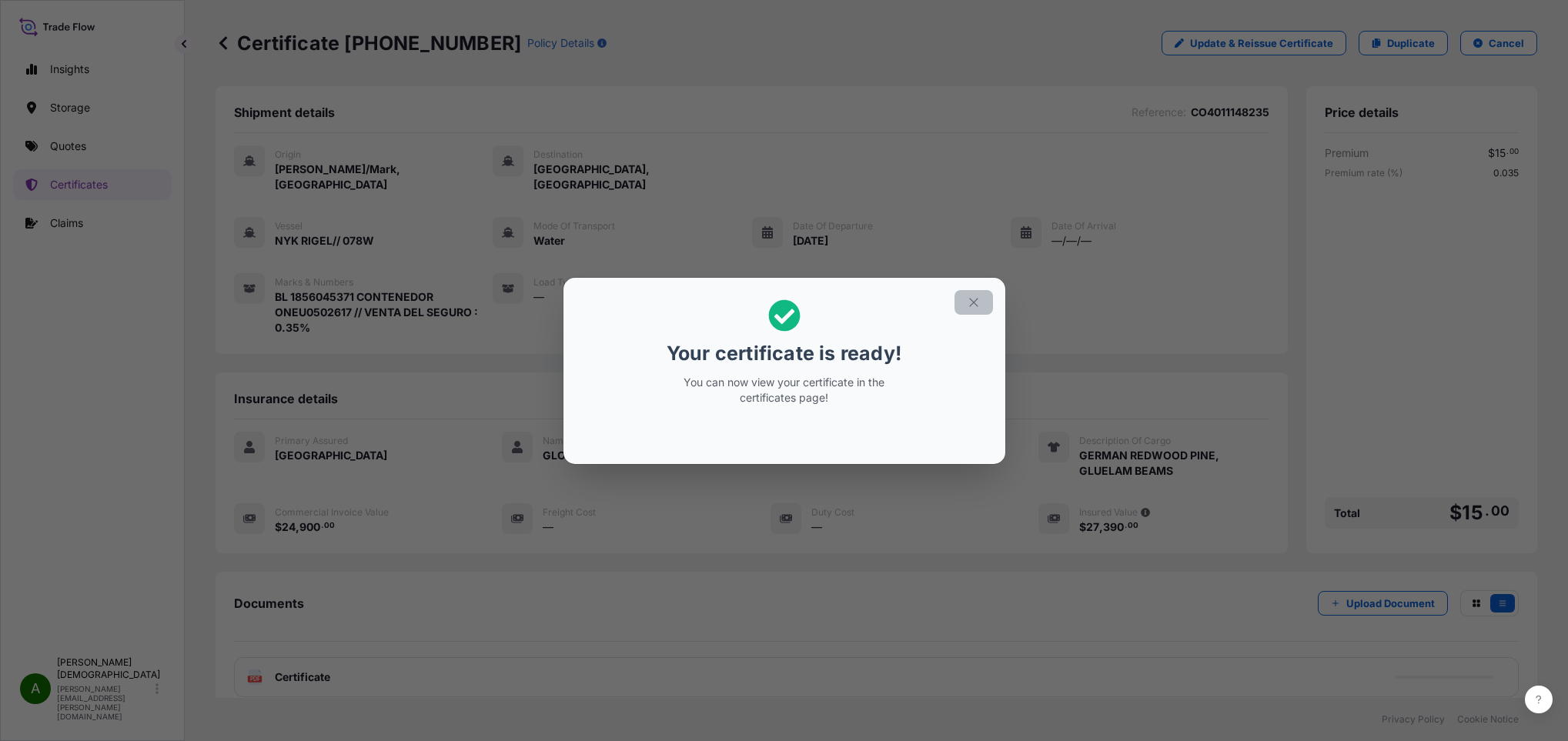 click 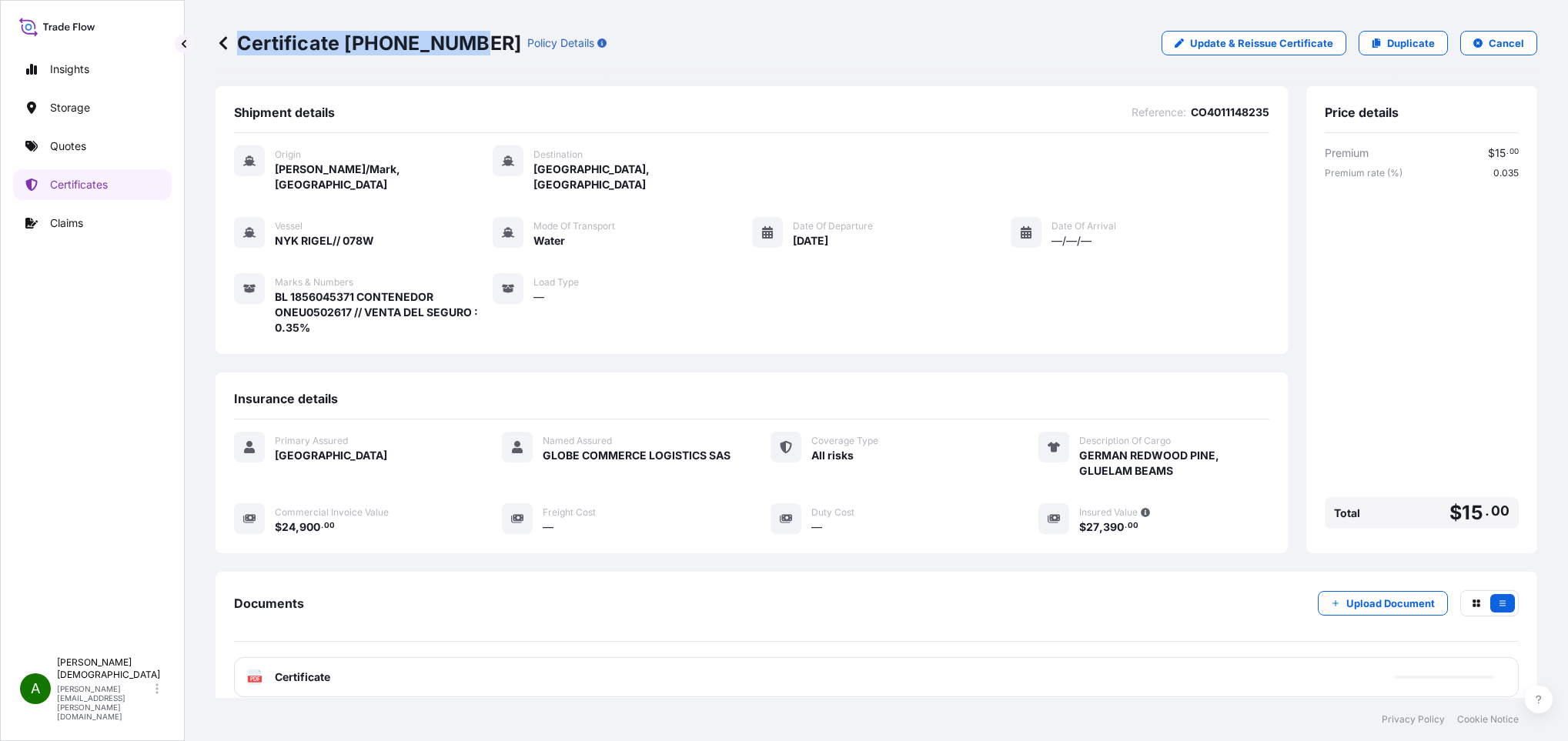 drag, startPoint x: 239, startPoint y: 42, endPoint x: 457, endPoint y: 47, distance: 218.0573 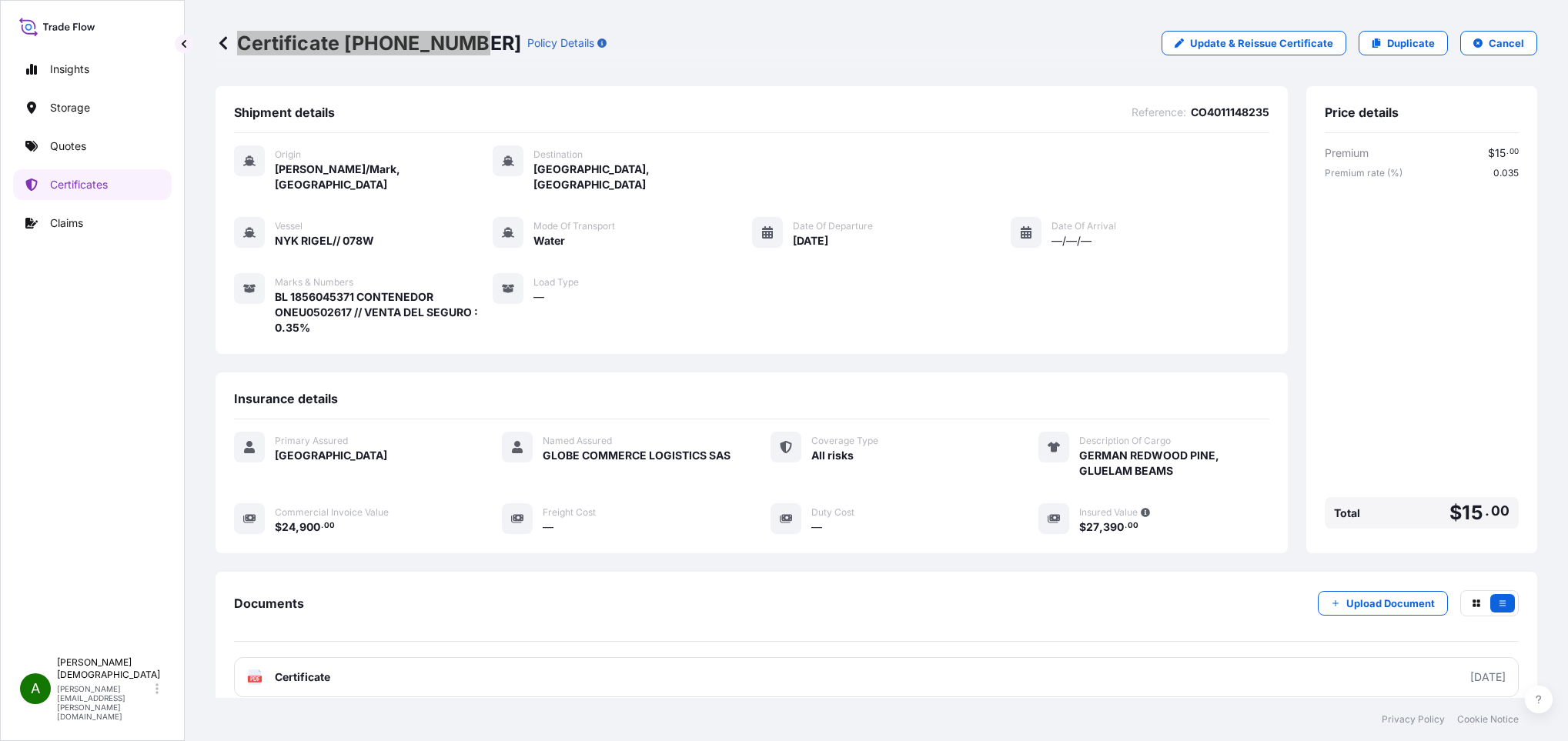 scroll, scrollTop: 95, scrollLeft: 0, axis: vertical 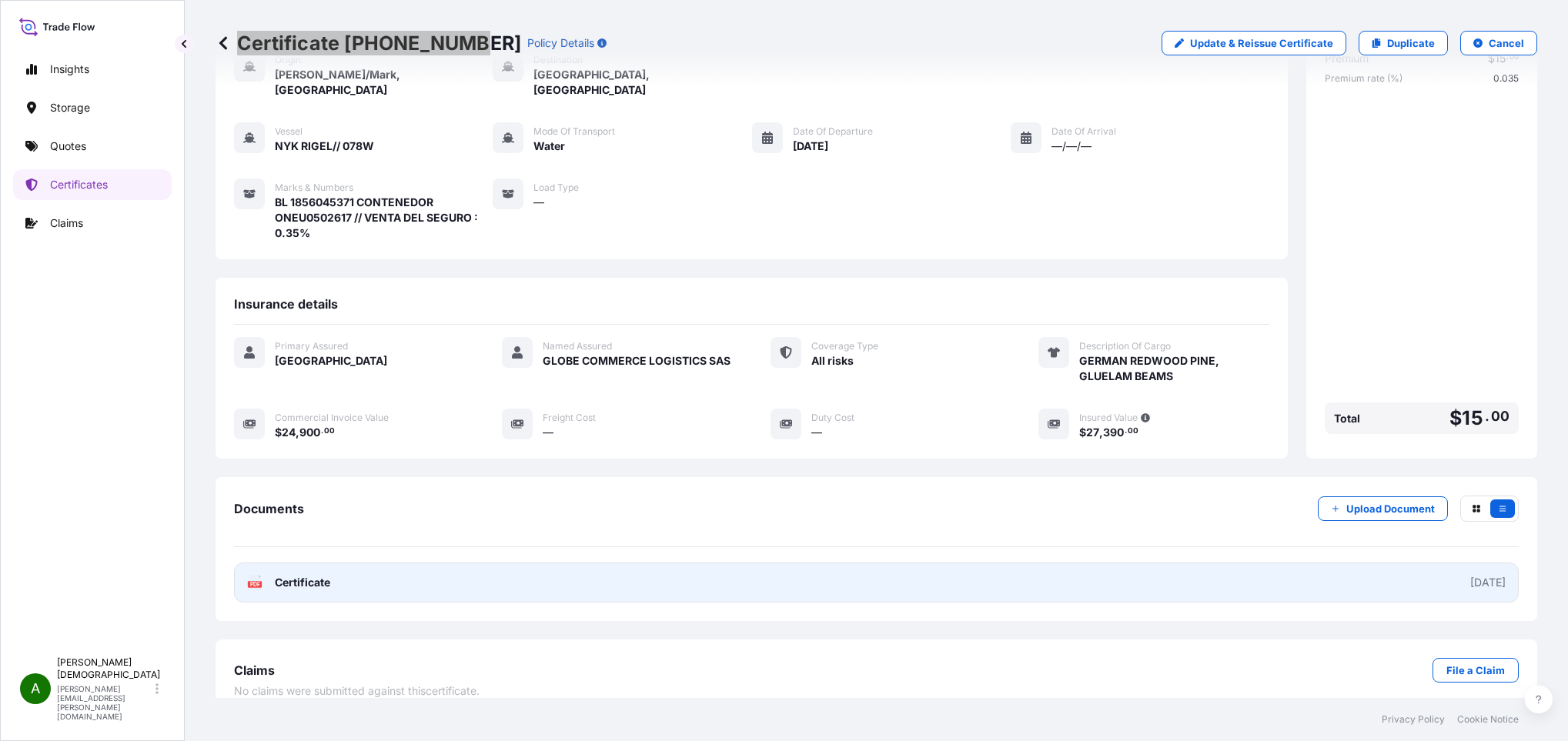 click on "Certificate" at bounding box center [303, 582] 